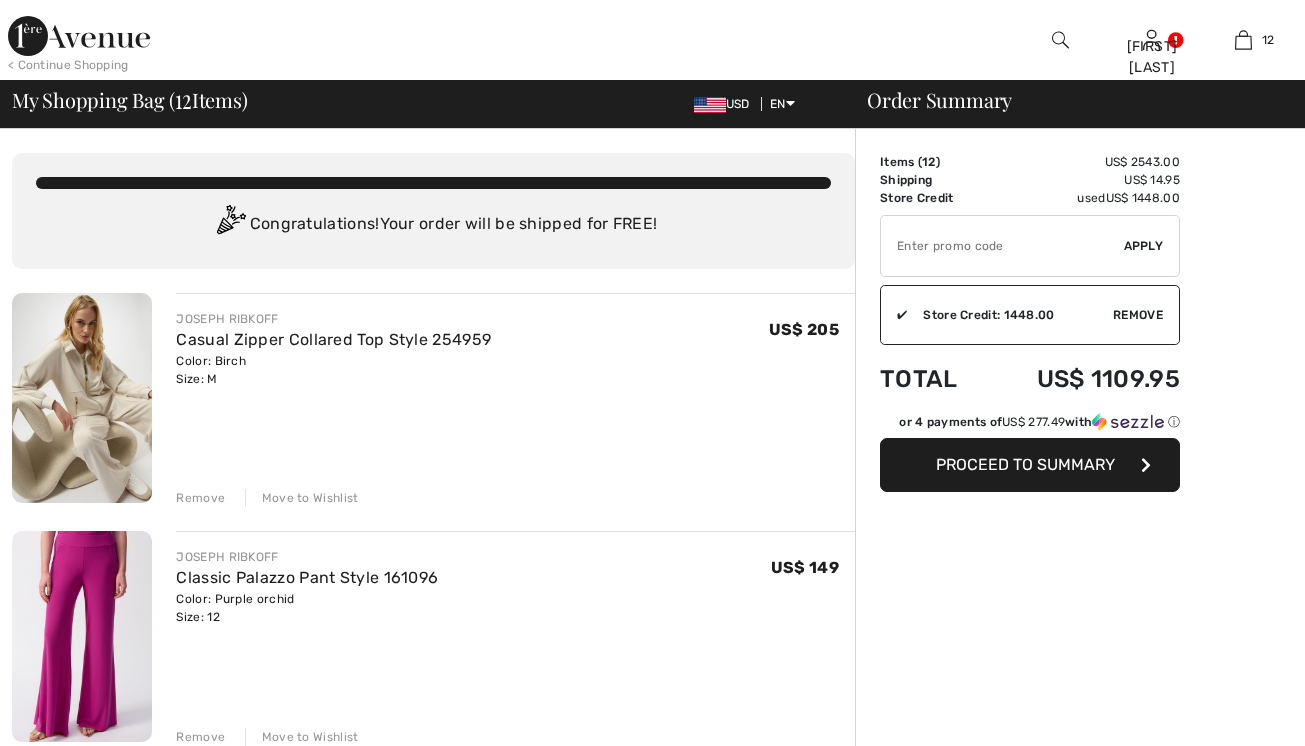 scroll, scrollTop: 384, scrollLeft: 0, axis: vertical 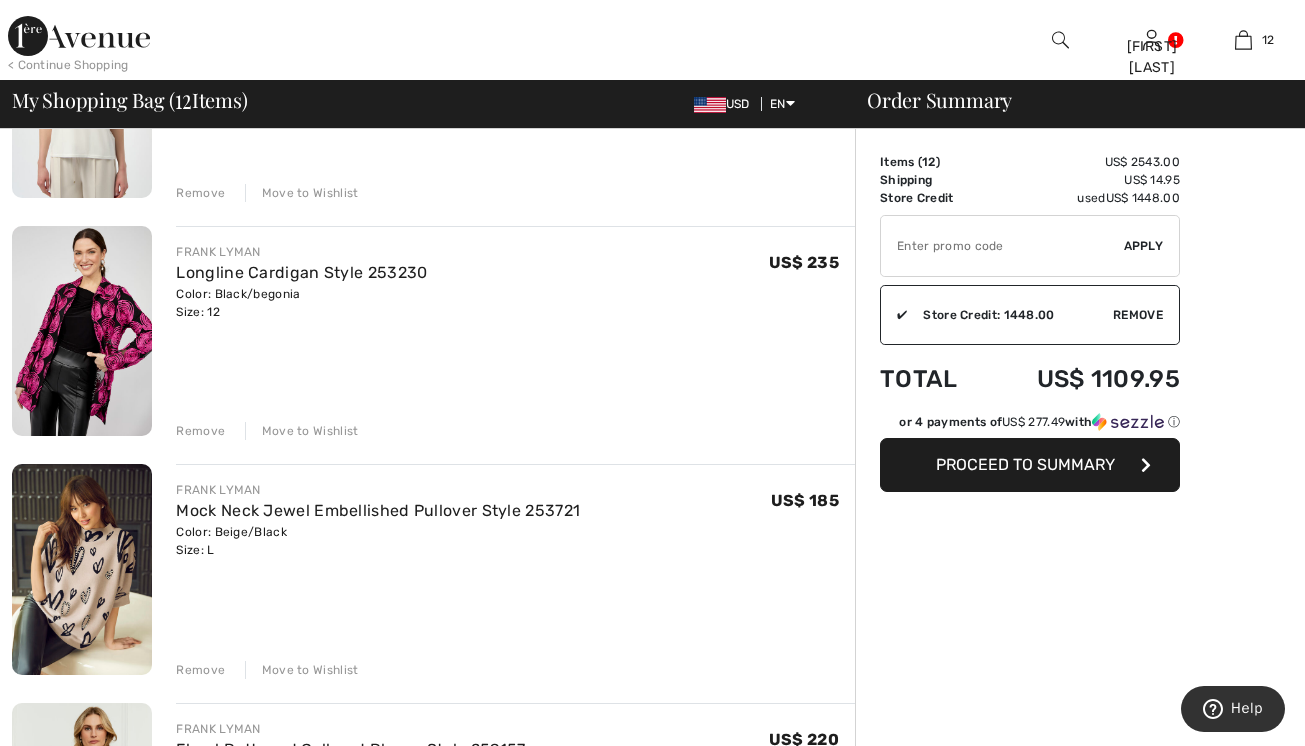 click on "Remove" at bounding box center [200, 670] 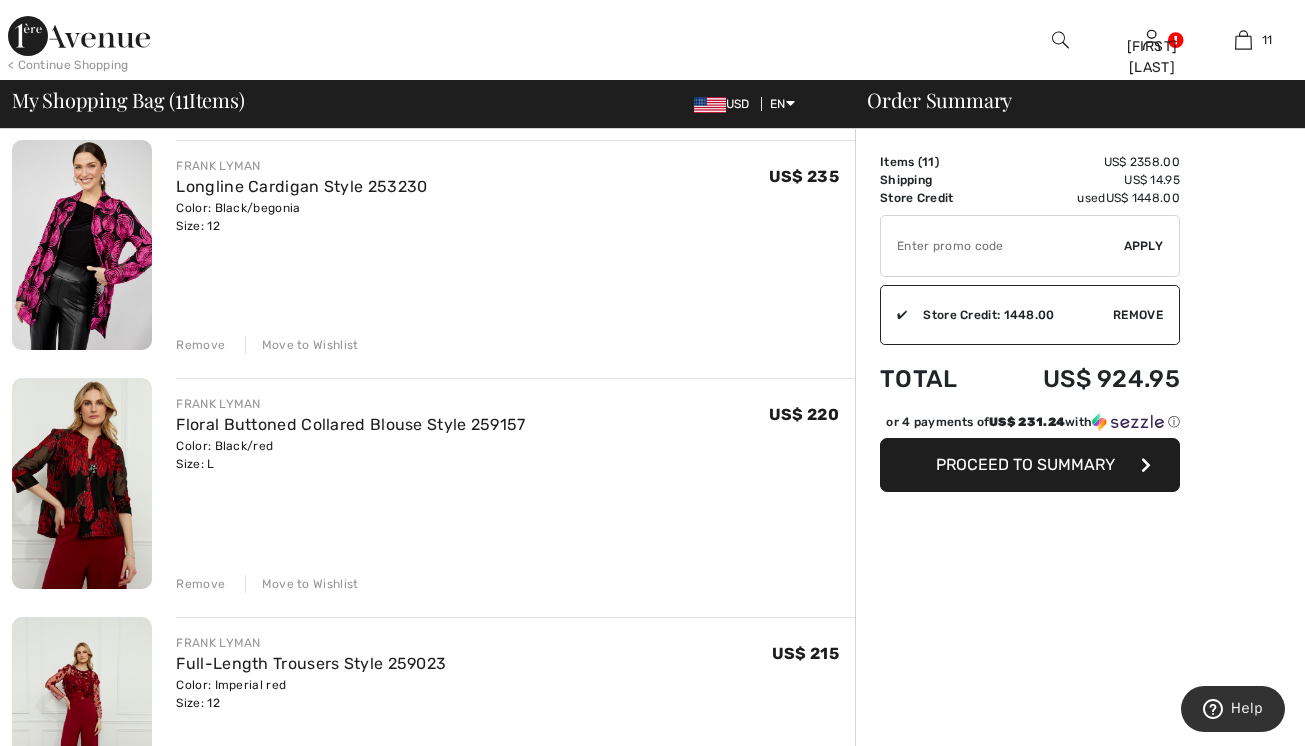 scroll, scrollTop: 1267, scrollLeft: 0, axis: vertical 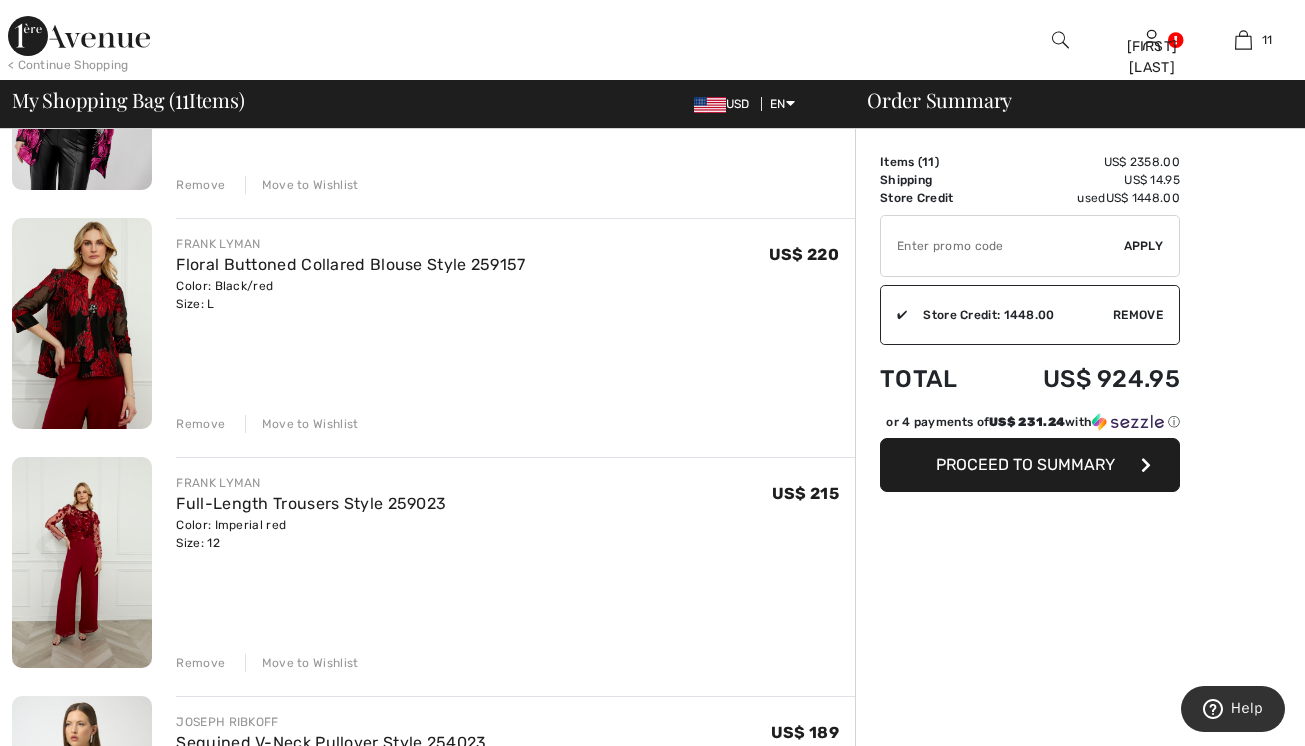 click on "Move to Wishlist" at bounding box center (302, 424) 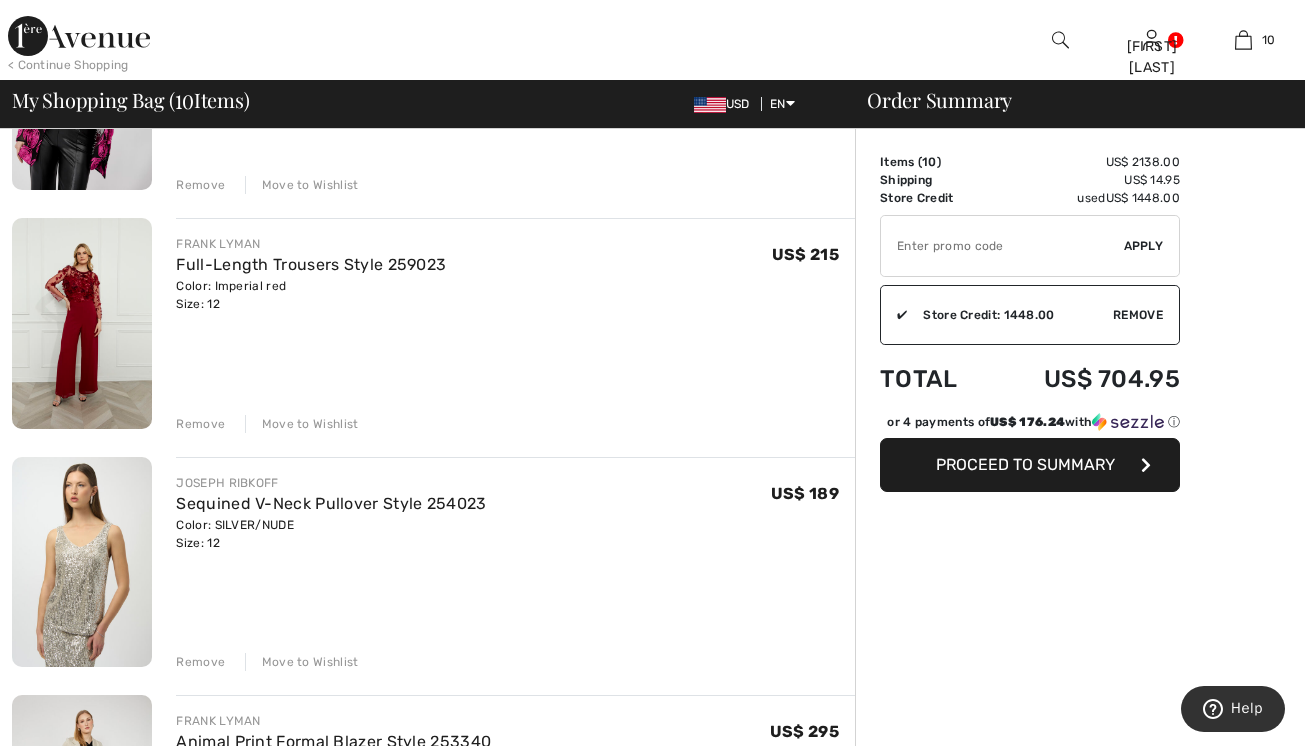 click on "Move to Wishlist" at bounding box center [302, 424] 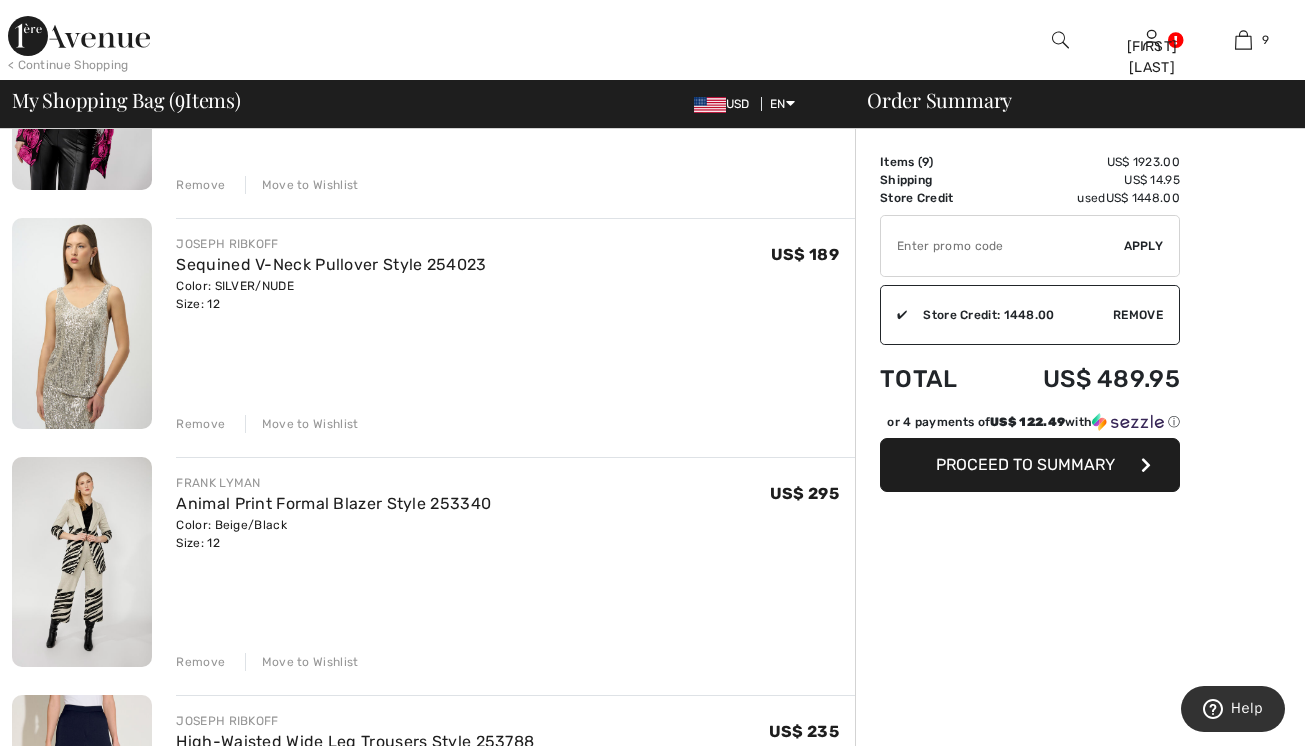 click on "Move to Wishlist" at bounding box center (302, 424) 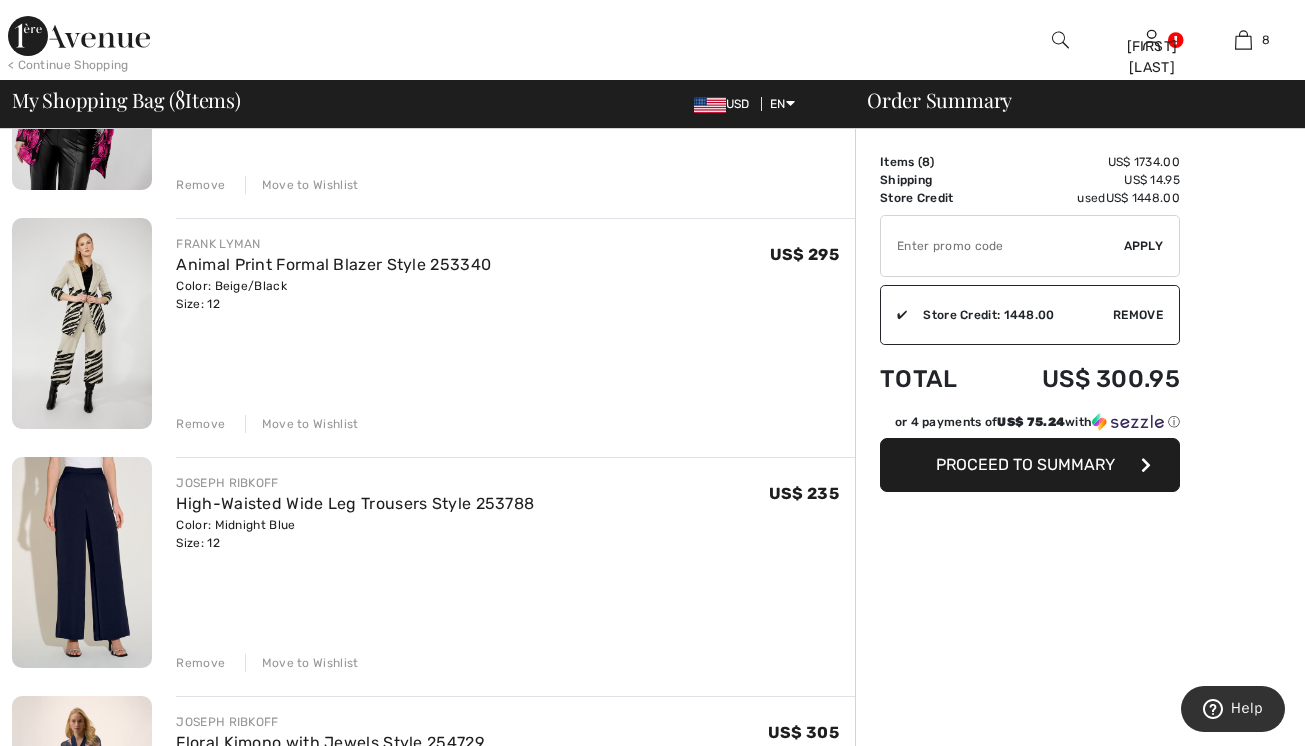 click on "Move to Wishlist" at bounding box center [302, 424] 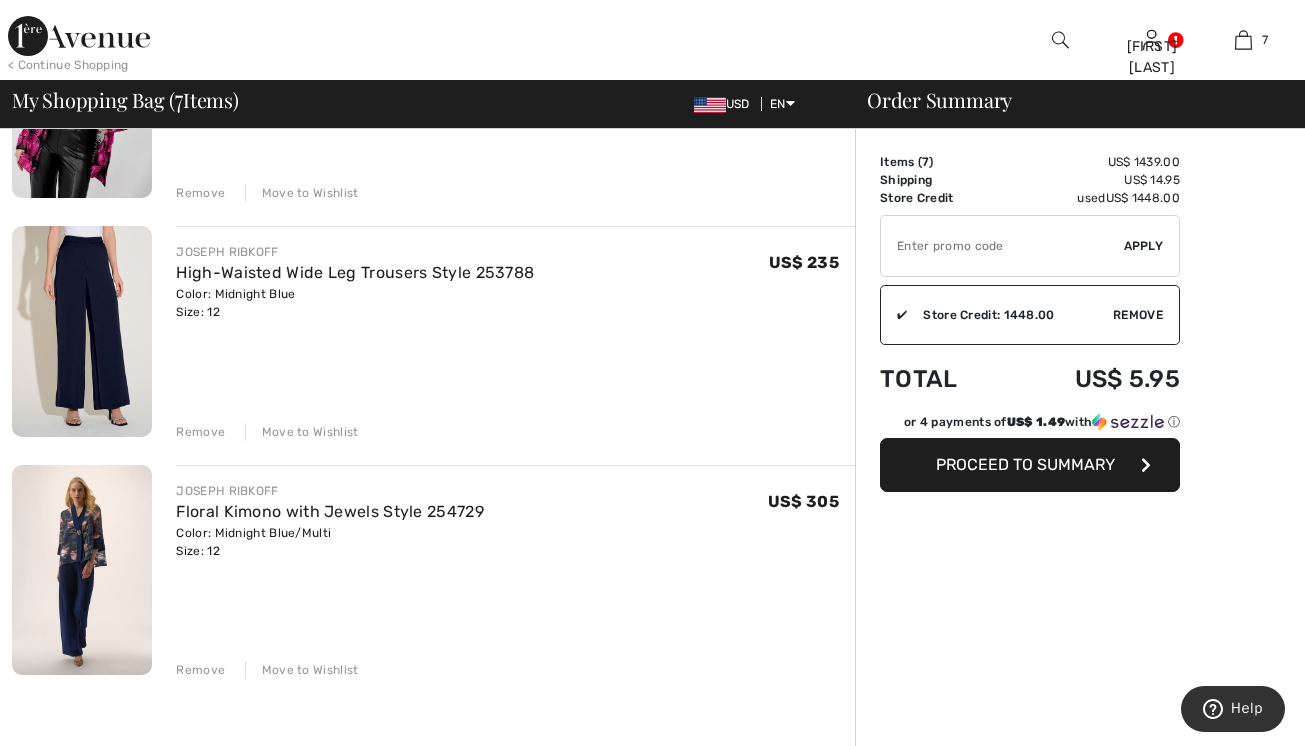scroll, scrollTop: 1234, scrollLeft: 0, axis: vertical 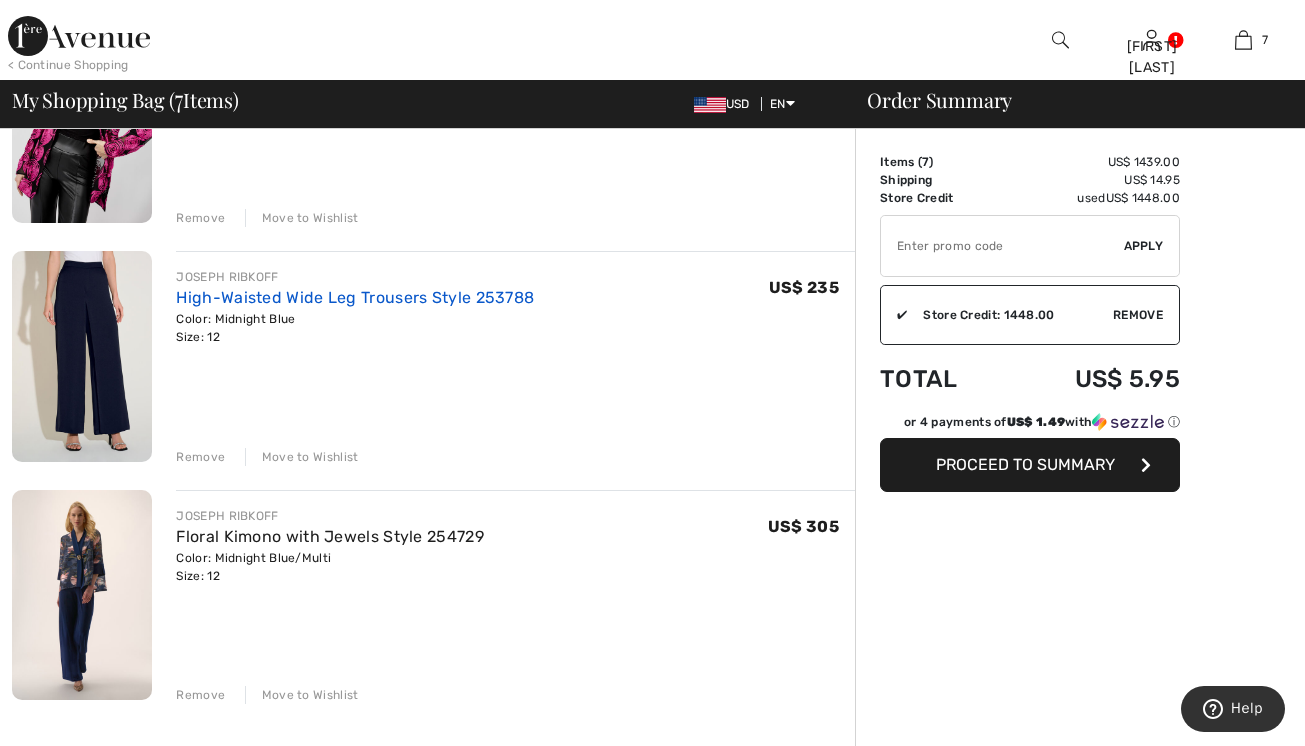 click on "High-Waisted Wide Leg Trousers Style 253788" at bounding box center (355, 297) 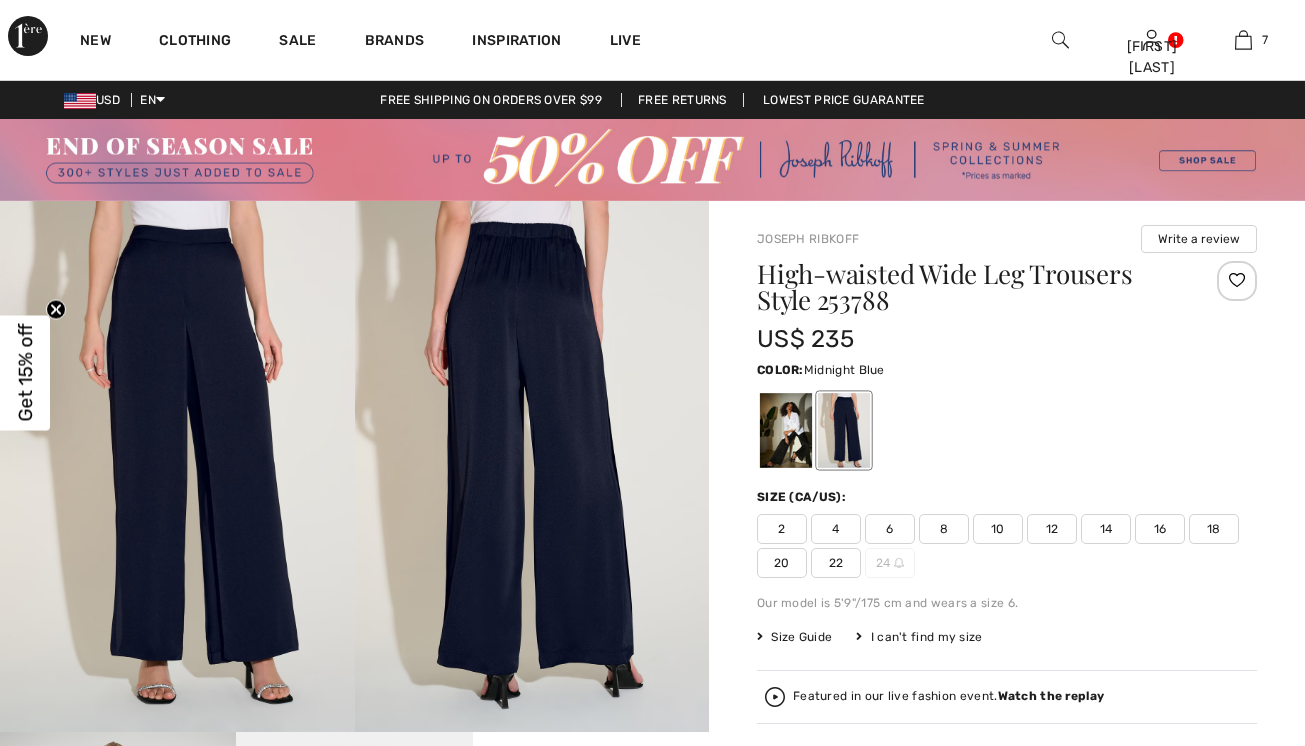 scroll, scrollTop: 0, scrollLeft: 0, axis: both 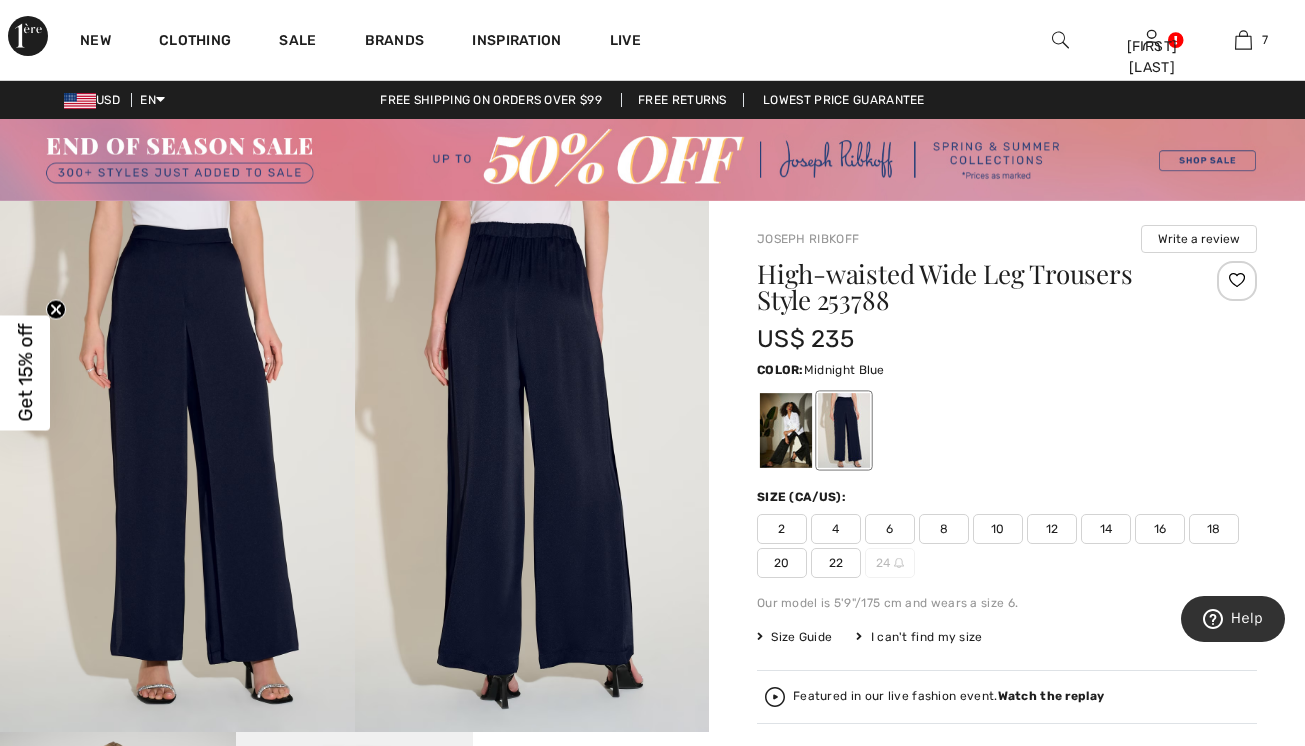 click on "12" at bounding box center (1052, 529) 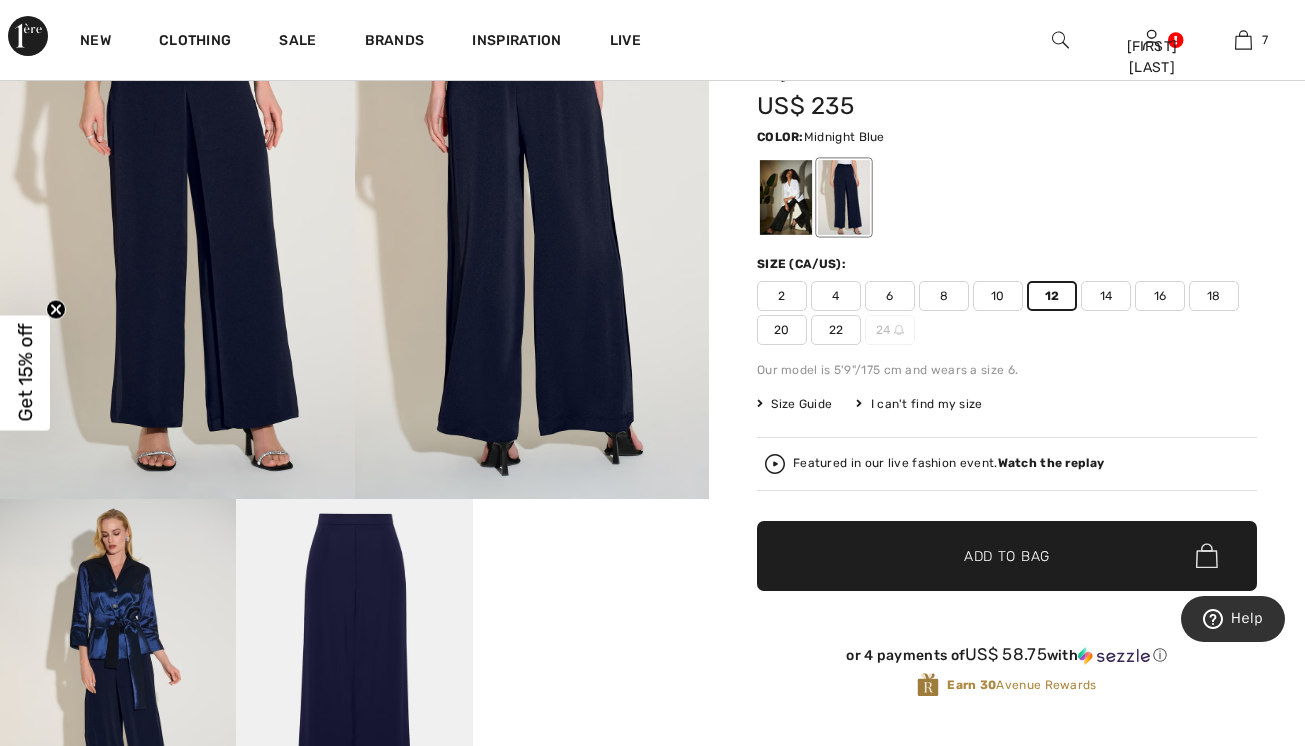 scroll, scrollTop: 127, scrollLeft: 0, axis: vertical 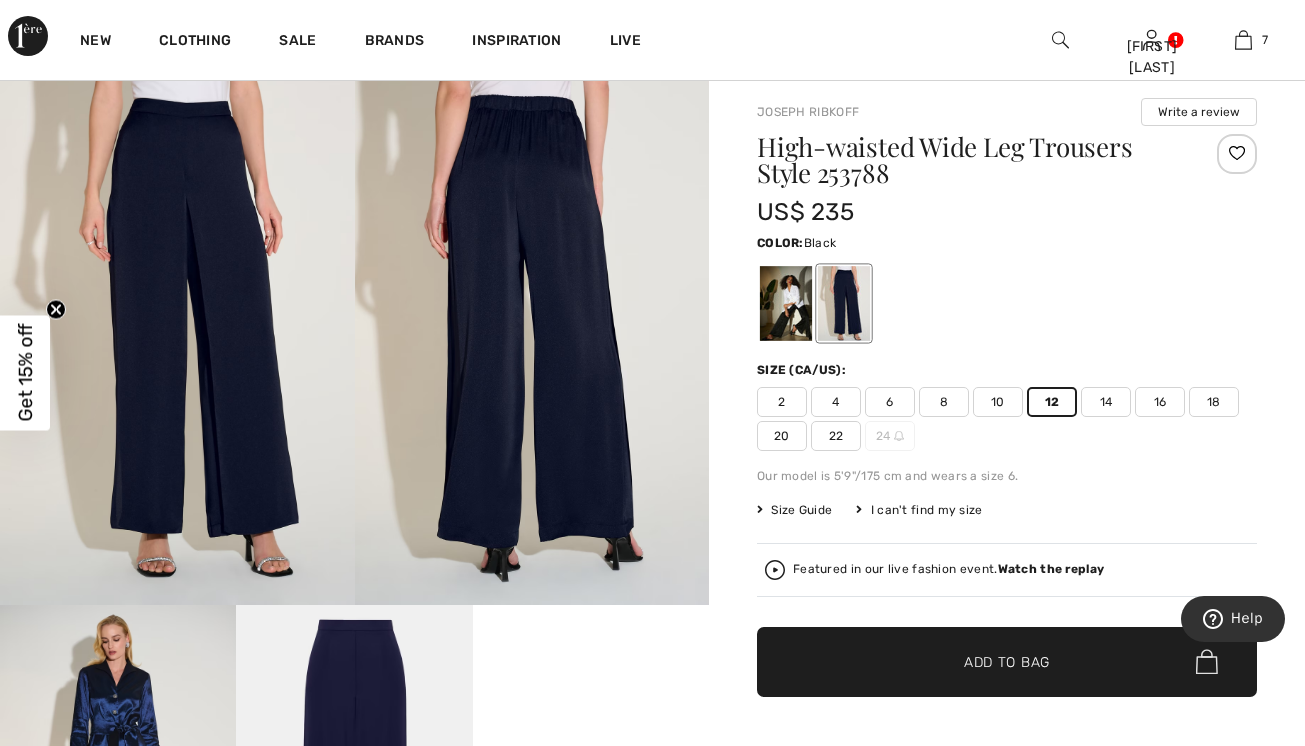 click at bounding box center [786, 303] 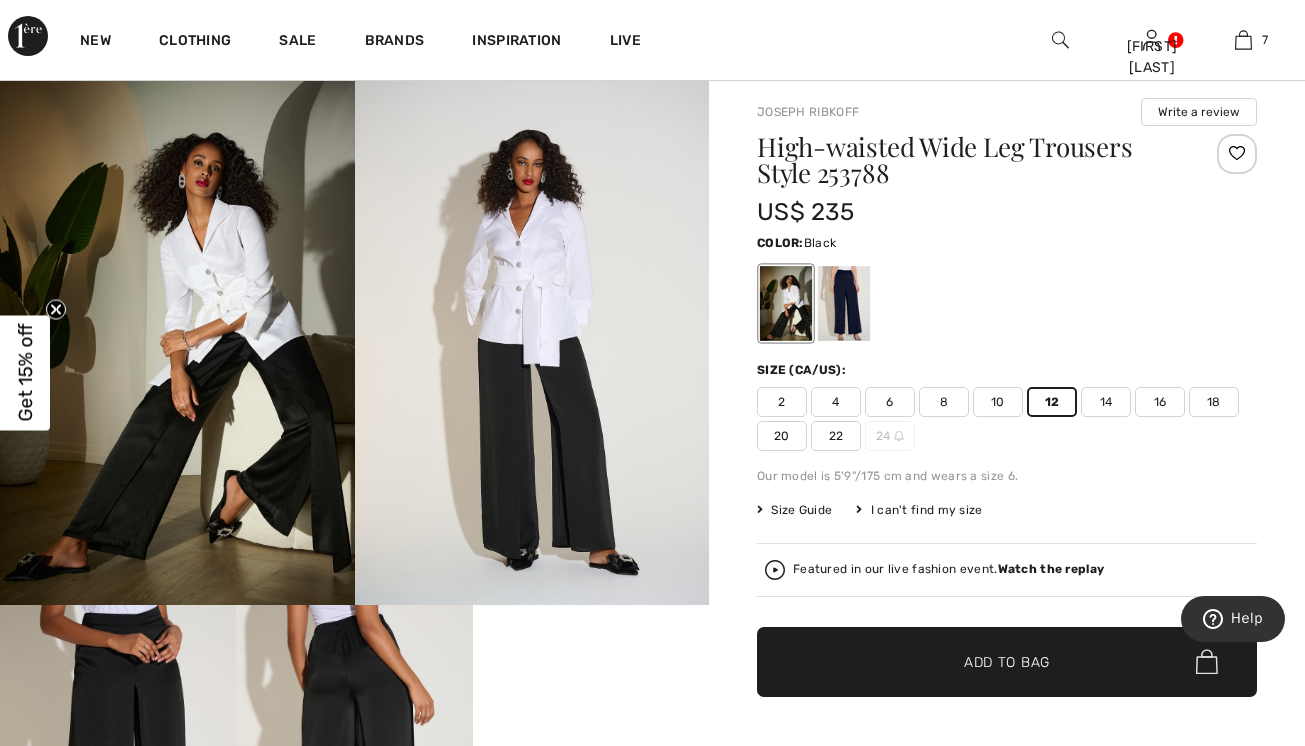 click on "✔ Added to Bag
Add to Bag" at bounding box center (1007, 662) 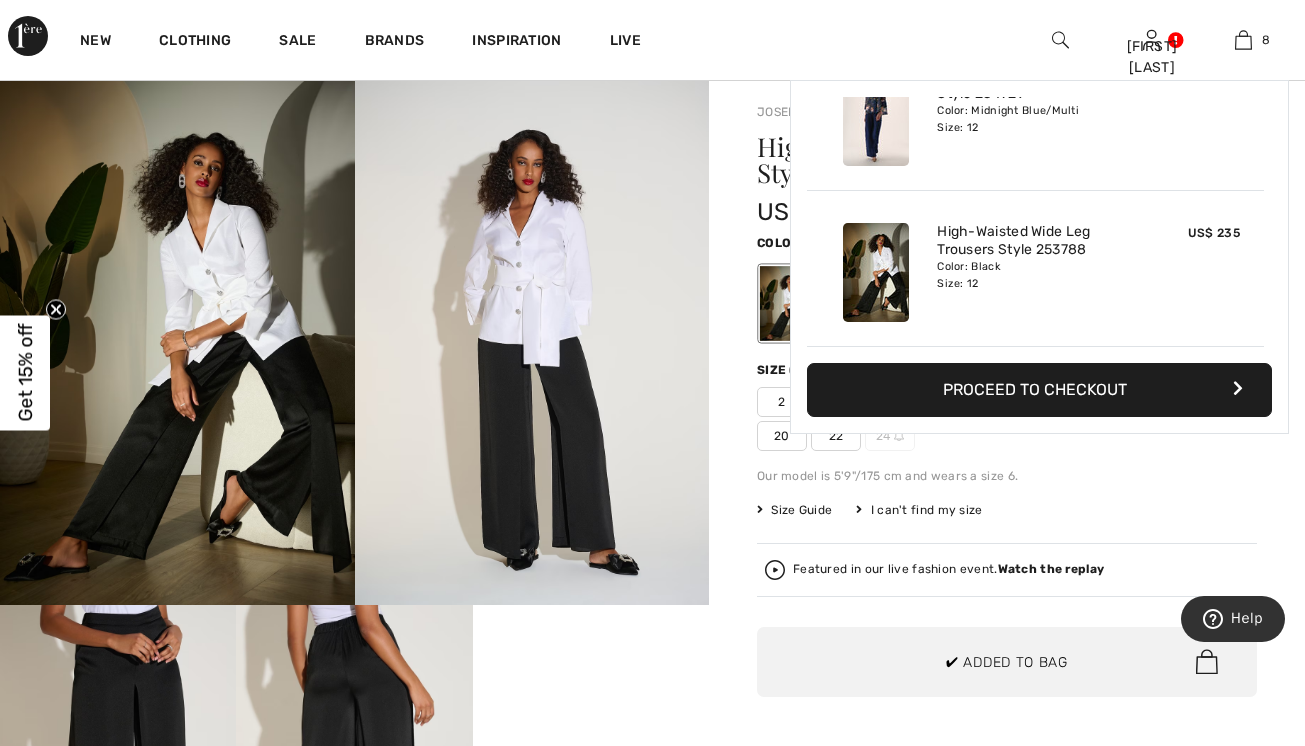 scroll, scrollTop: 998, scrollLeft: 0, axis: vertical 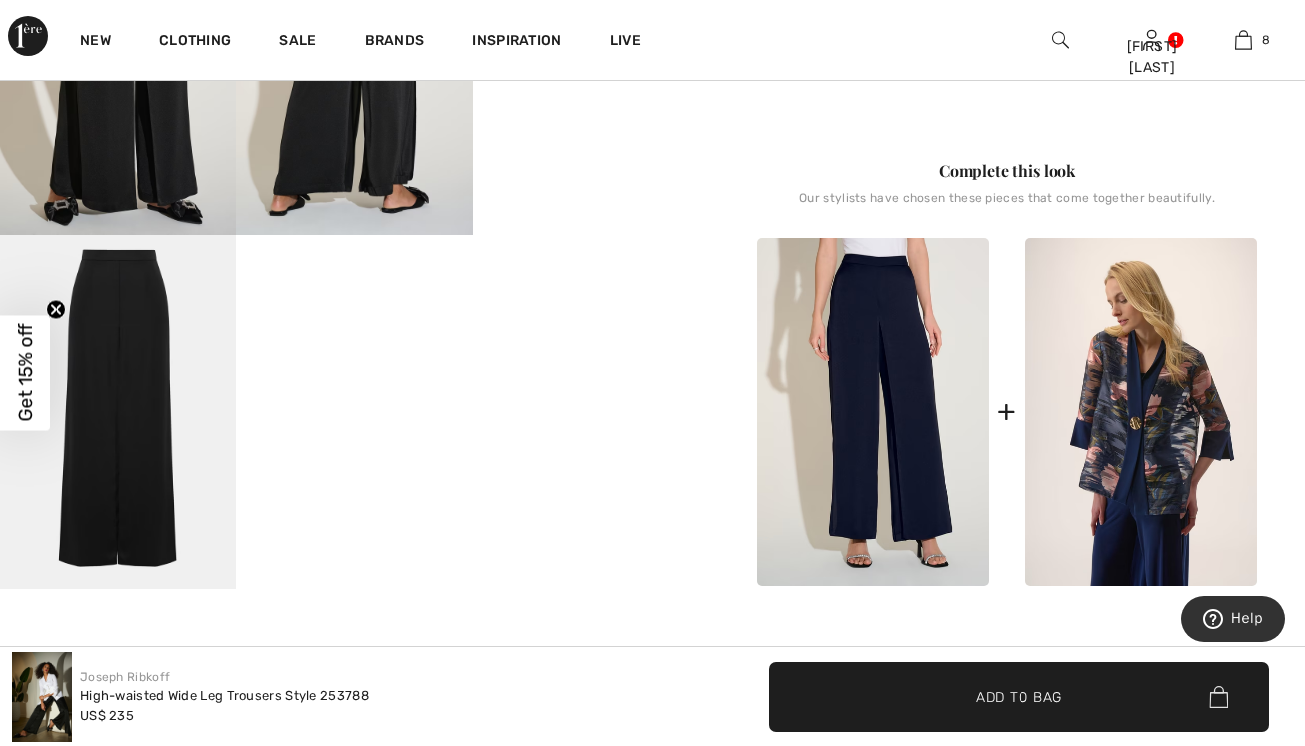 click at bounding box center [1141, 412] 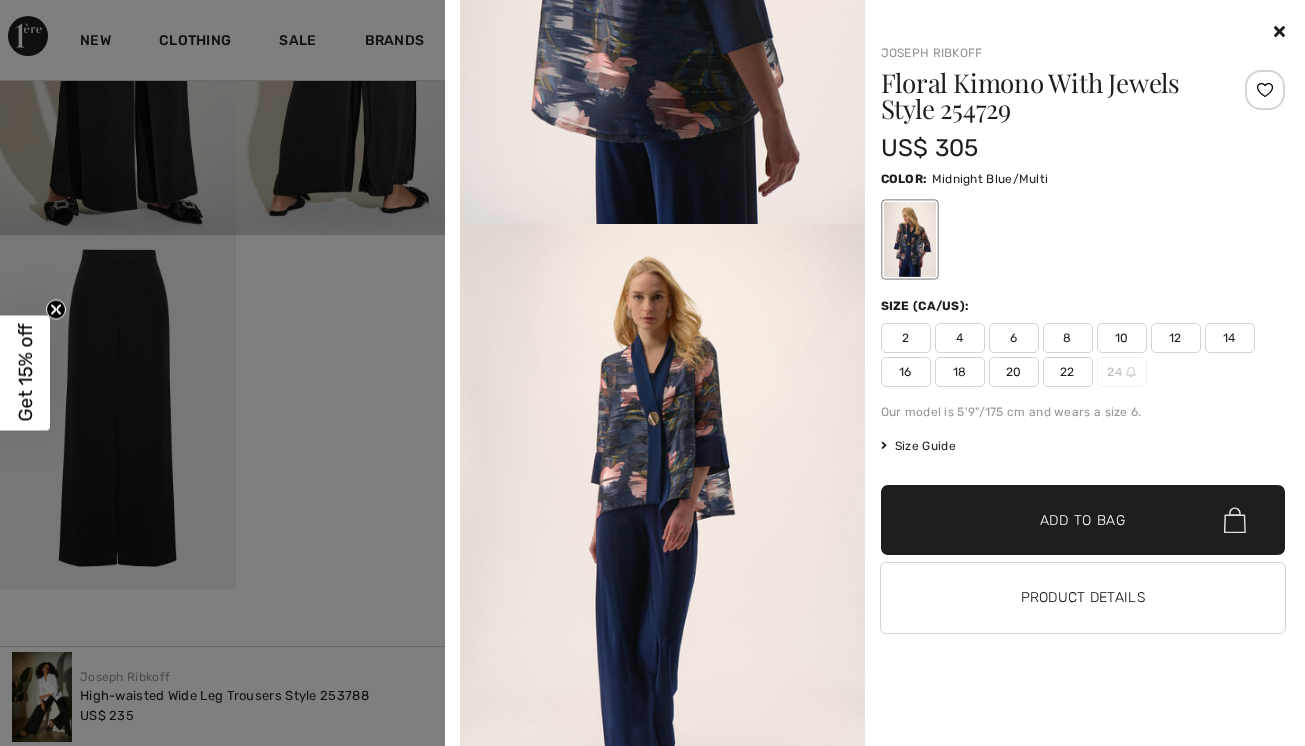scroll, scrollTop: 1972, scrollLeft: 0, axis: vertical 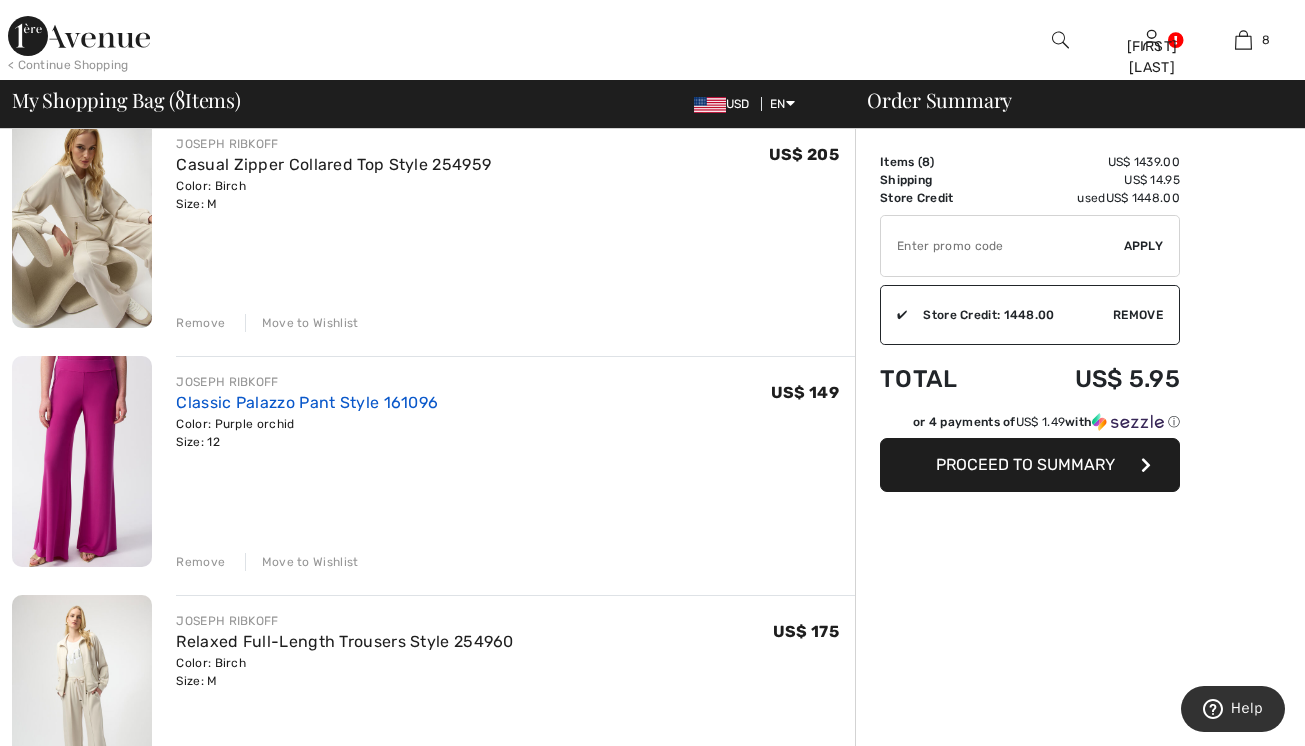 click on "Classic Palazzo Pant Style 161096" at bounding box center (307, 402) 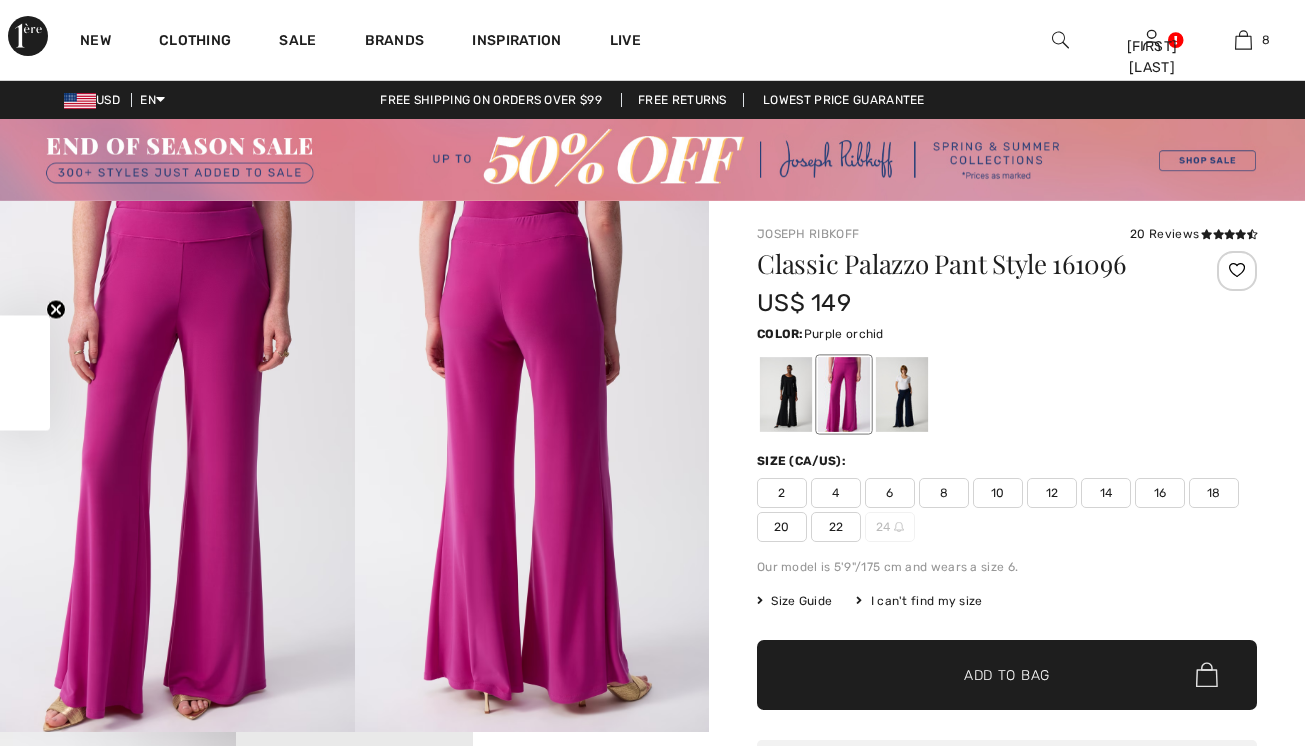 scroll, scrollTop: 0, scrollLeft: 0, axis: both 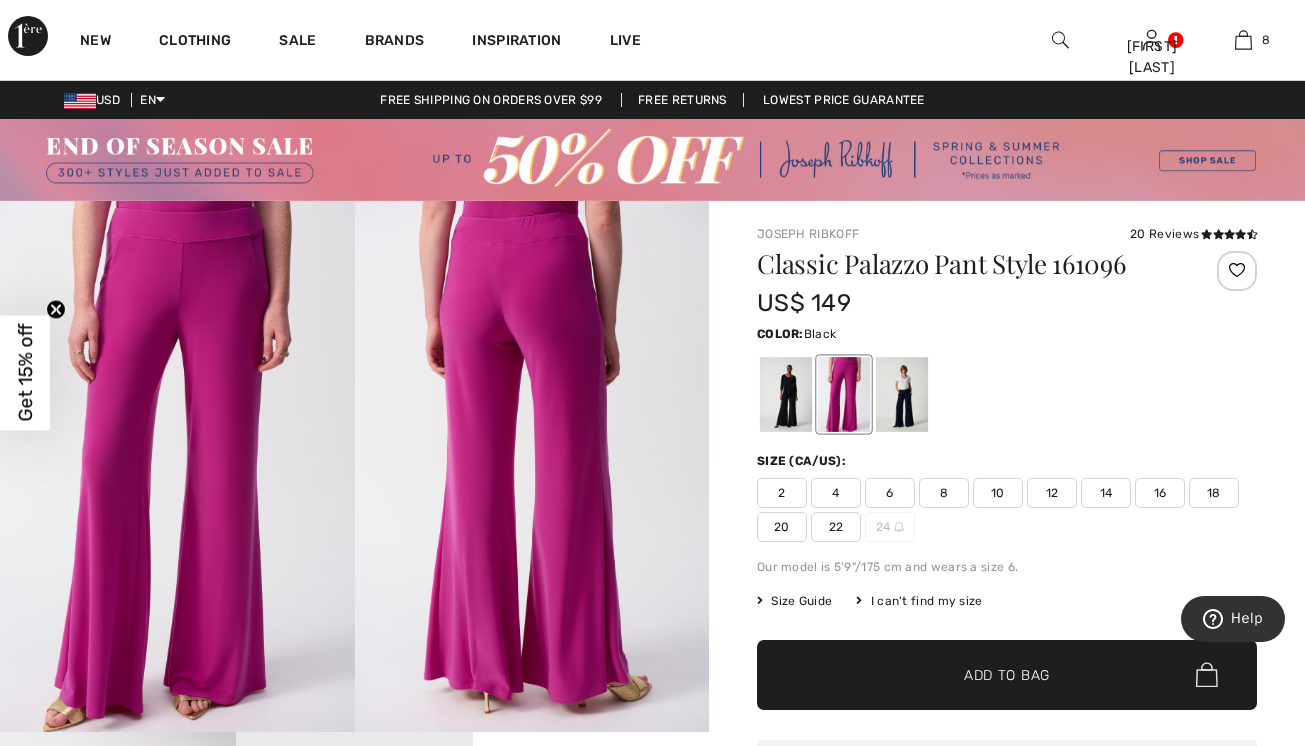click at bounding box center (786, 394) 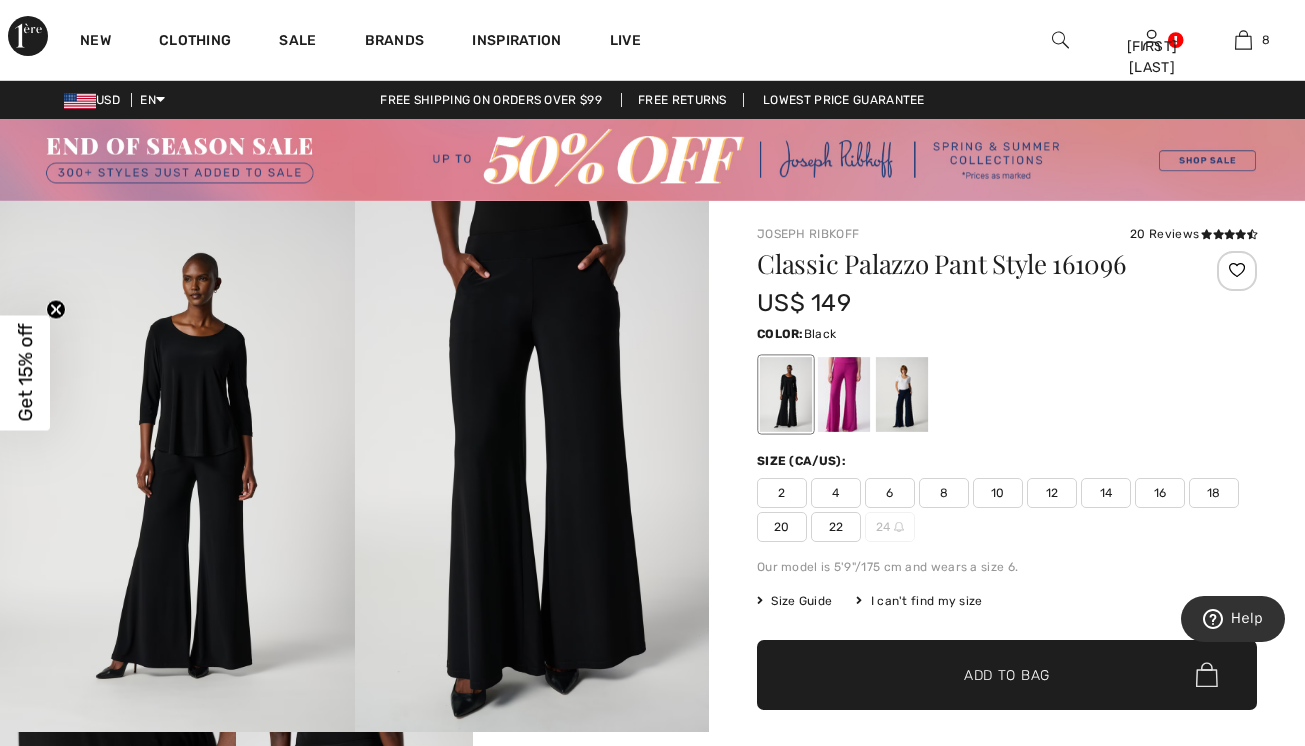 click on "12" at bounding box center [1052, 493] 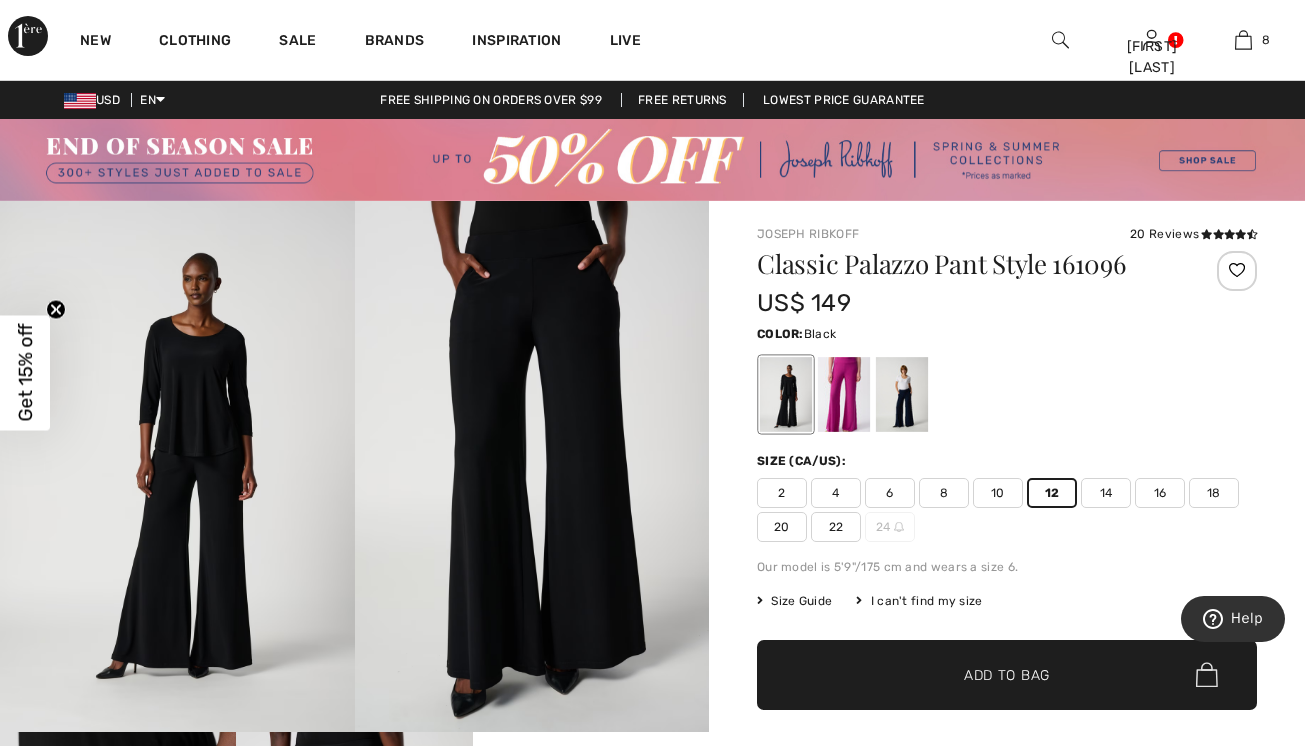 click on "✔ Added to Bag
Add to Bag" at bounding box center [1007, 675] 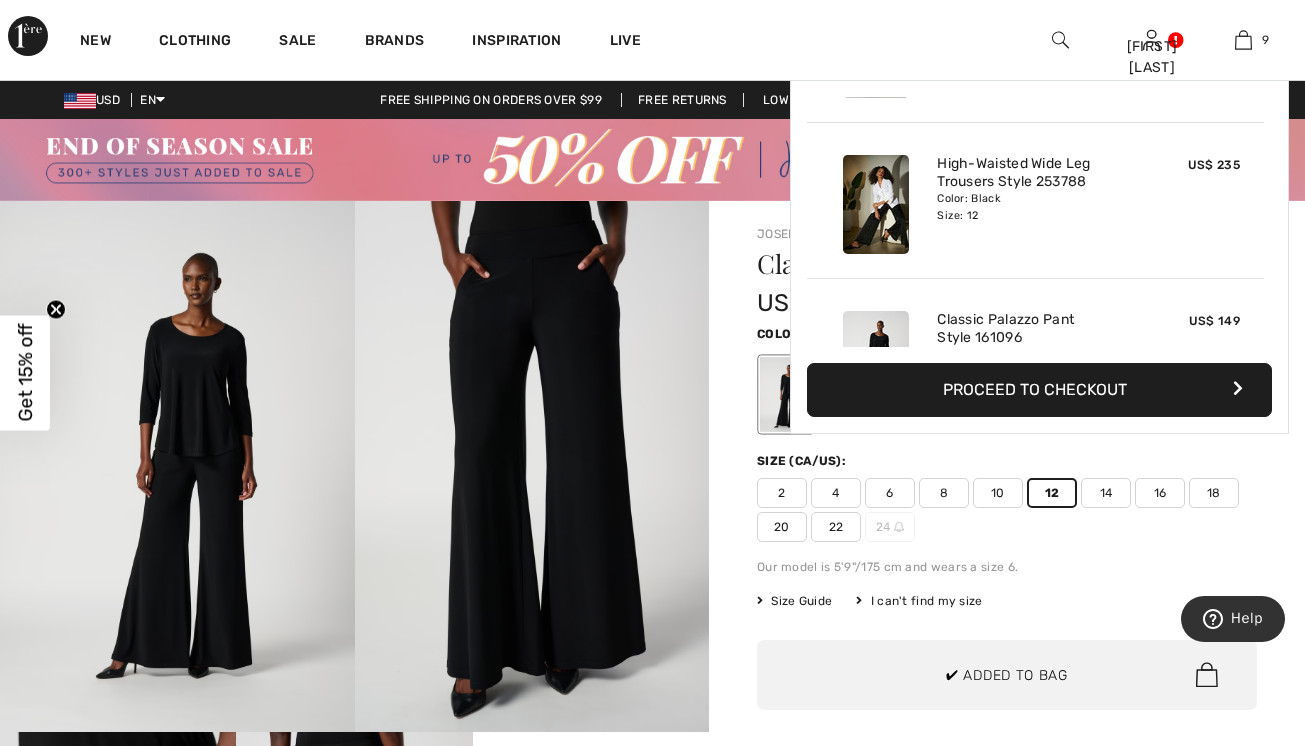 scroll, scrollTop: 1154, scrollLeft: 0, axis: vertical 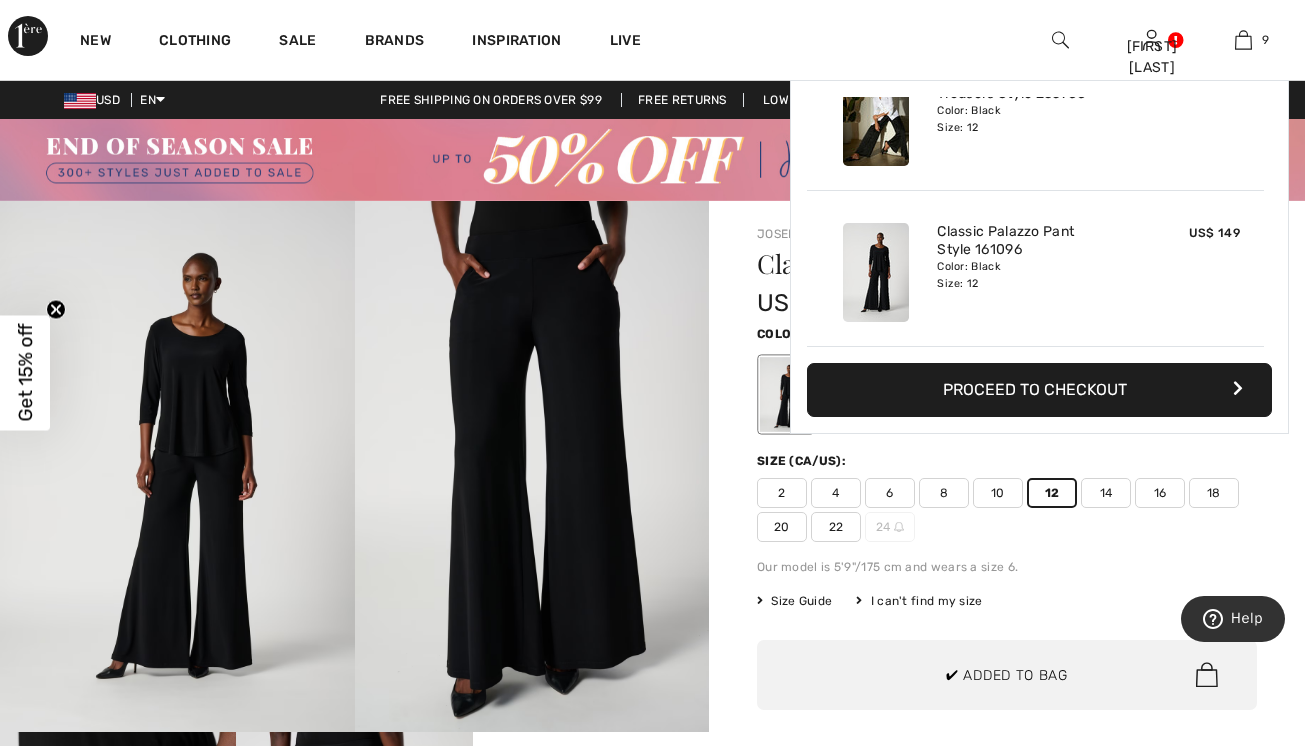 click on "Classic Palazzo Pant  Style 161096
US$ 149
Color:  Black
Size (CA/US):
2 4 6 8 10 12 14 16 18 20 22 24
Our model is 5'9"/175 cm and wears a size 6.
Size Guide
I can't find my size
Select Size
US 2
US 4
US 6
US 8
US 10
US 12
US 14
US 16
US 18
US 20
US 22
US 24 - Sold Out
✔ Added to Bag
Add to Bag
or 4 payments of  US$ 37.25  with    ⓘ Earn 30  Avenue Rewards" at bounding box center [1007, 550] 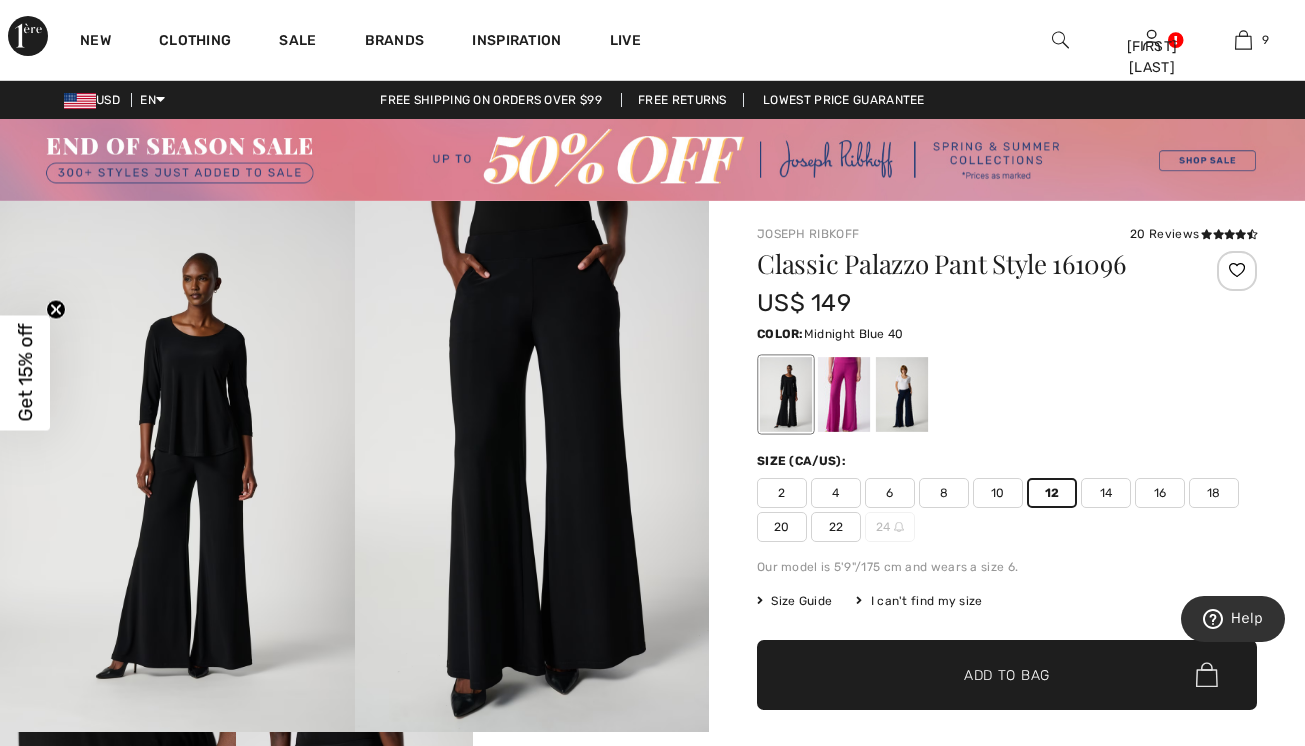 click at bounding box center [902, 394] 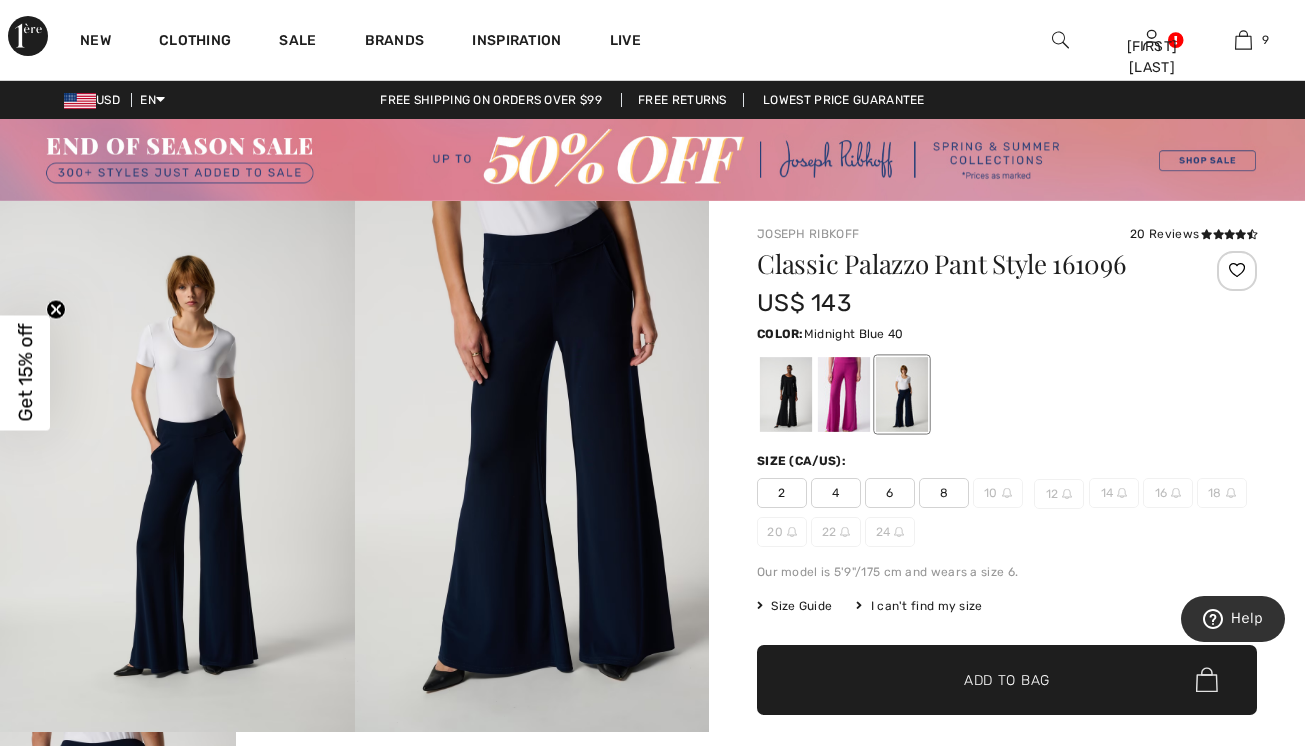 click on "12" at bounding box center [1059, 494] 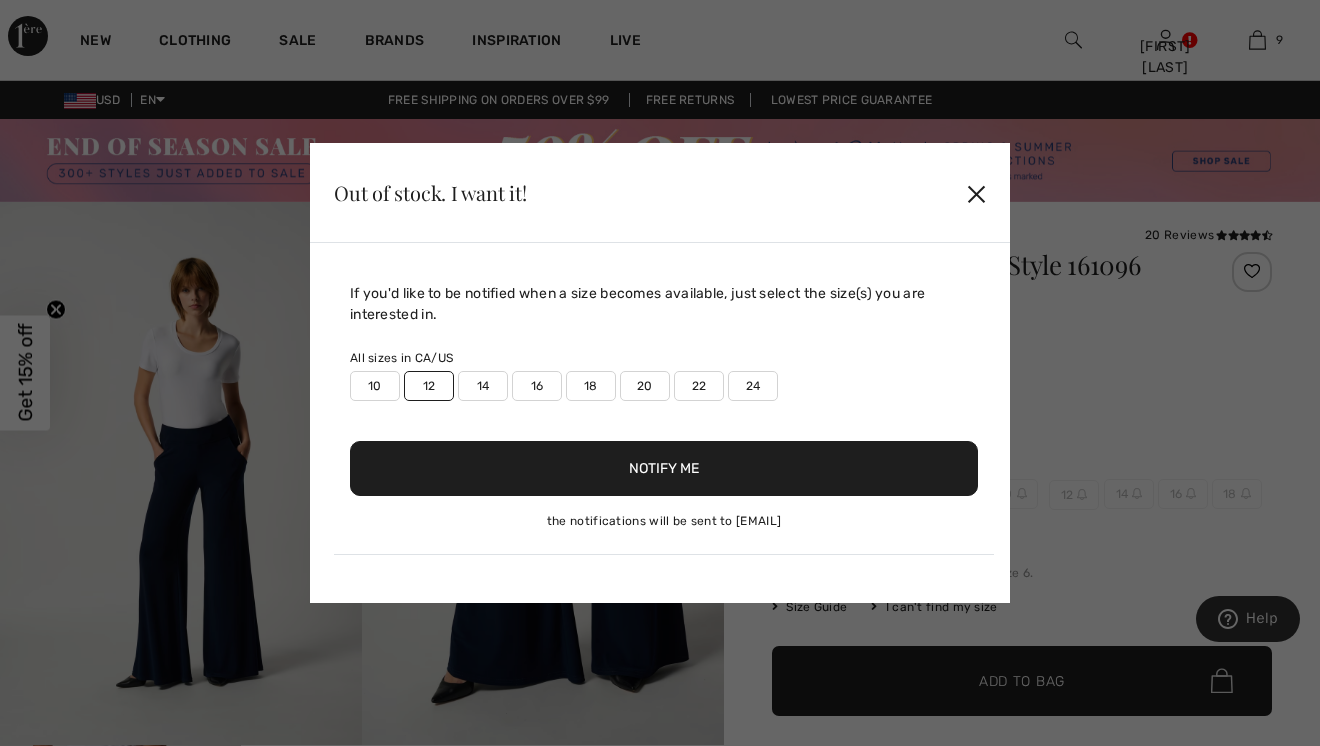 click on "12" at bounding box center [429, 386] 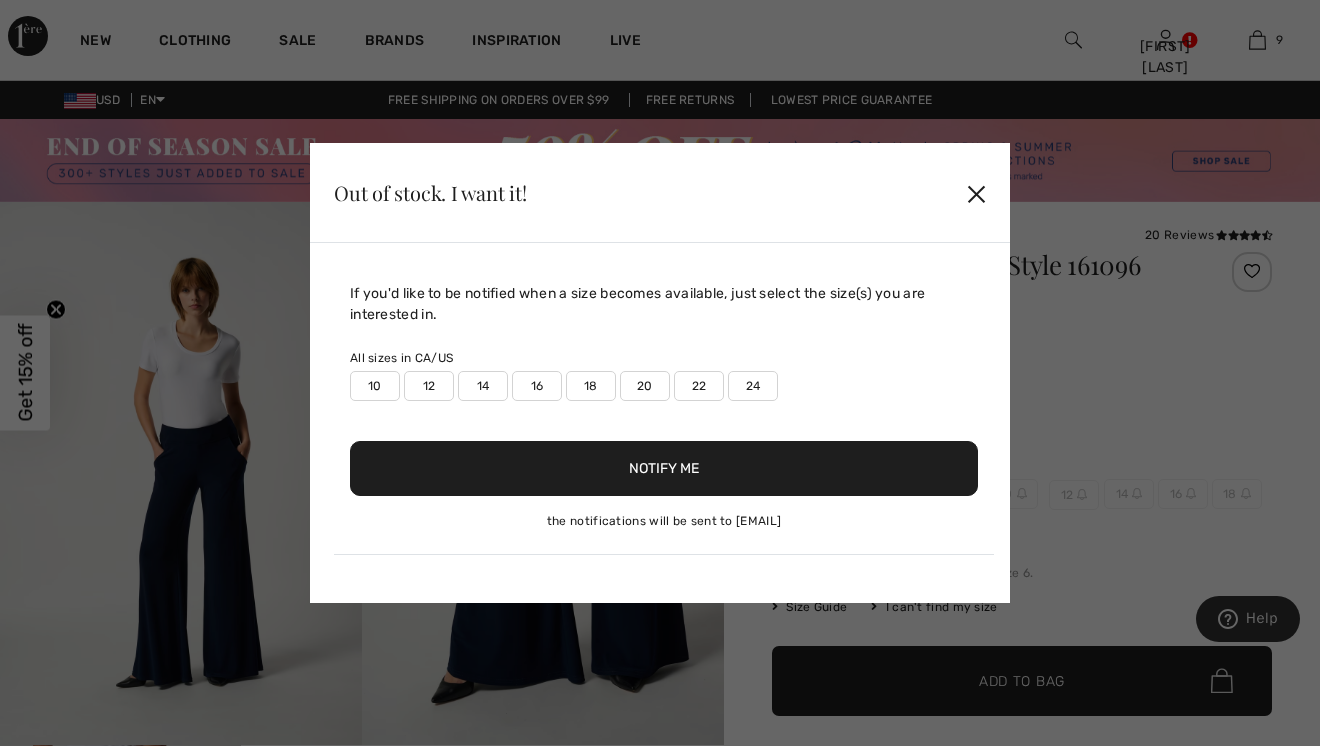 click on "Notify Me" at bounding box center (664, 468) 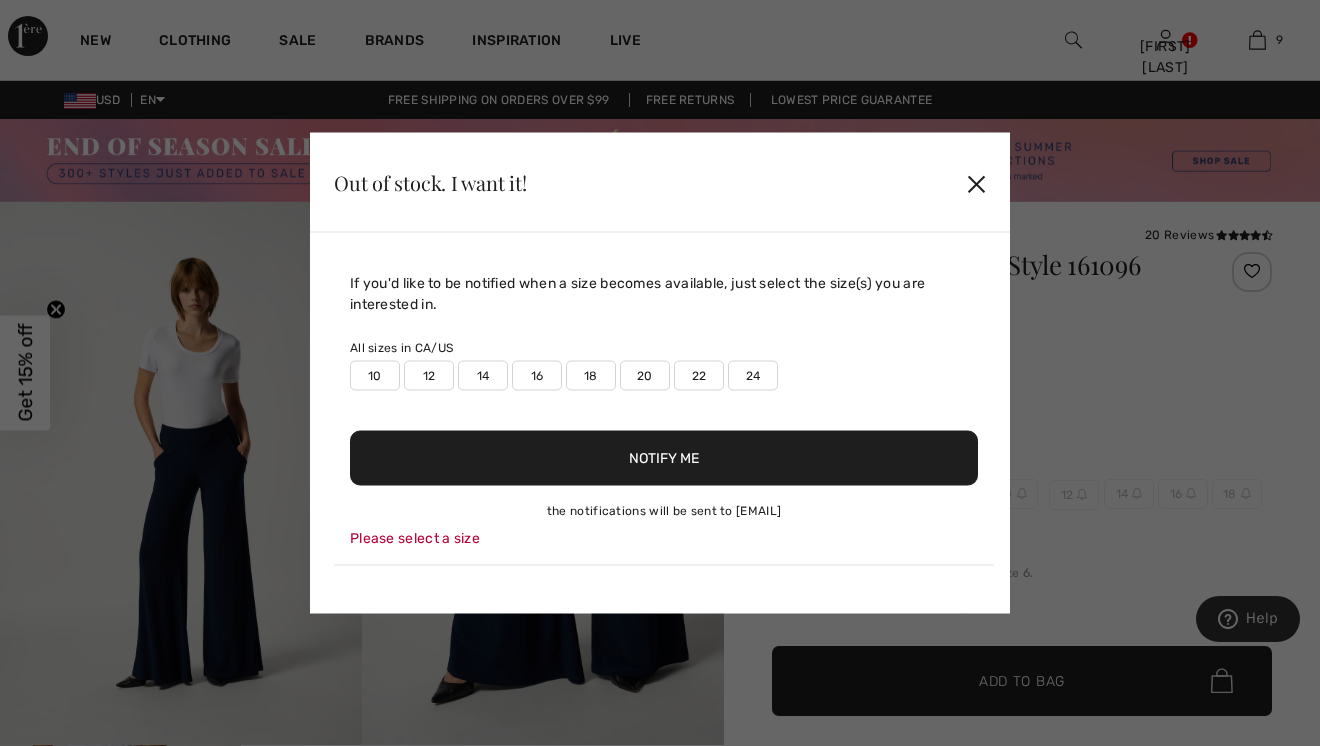 click on "12" at bounding box center [429, 376] 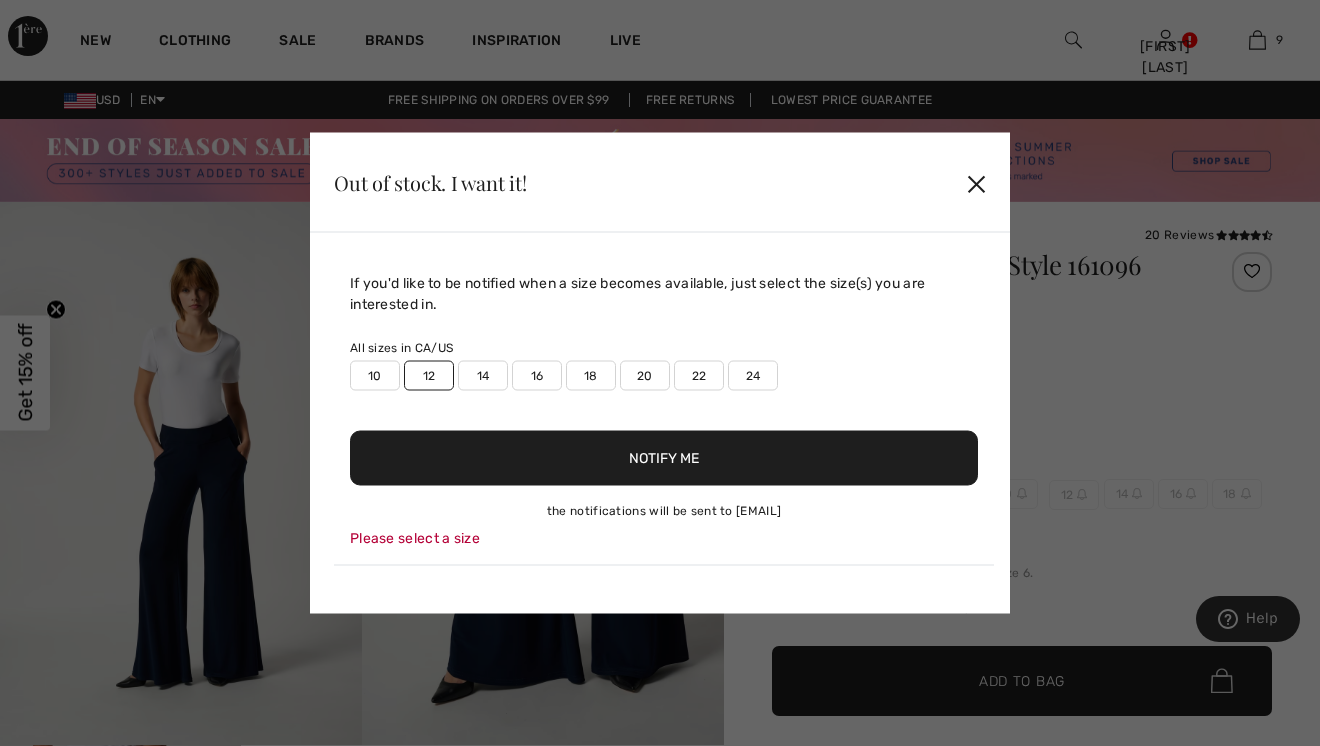 click on "Notify Me" at bounding box center [664, 458] 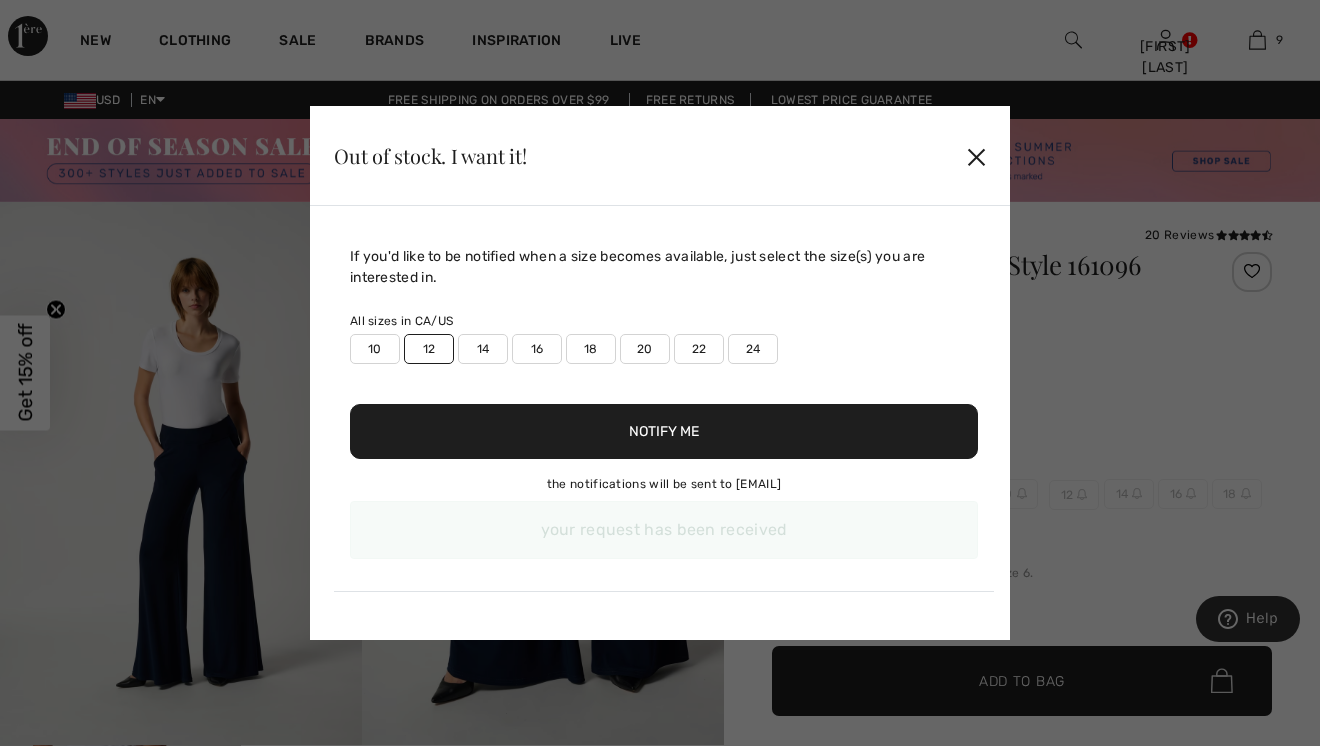 click on "✕" at bounding box center [976, 156] 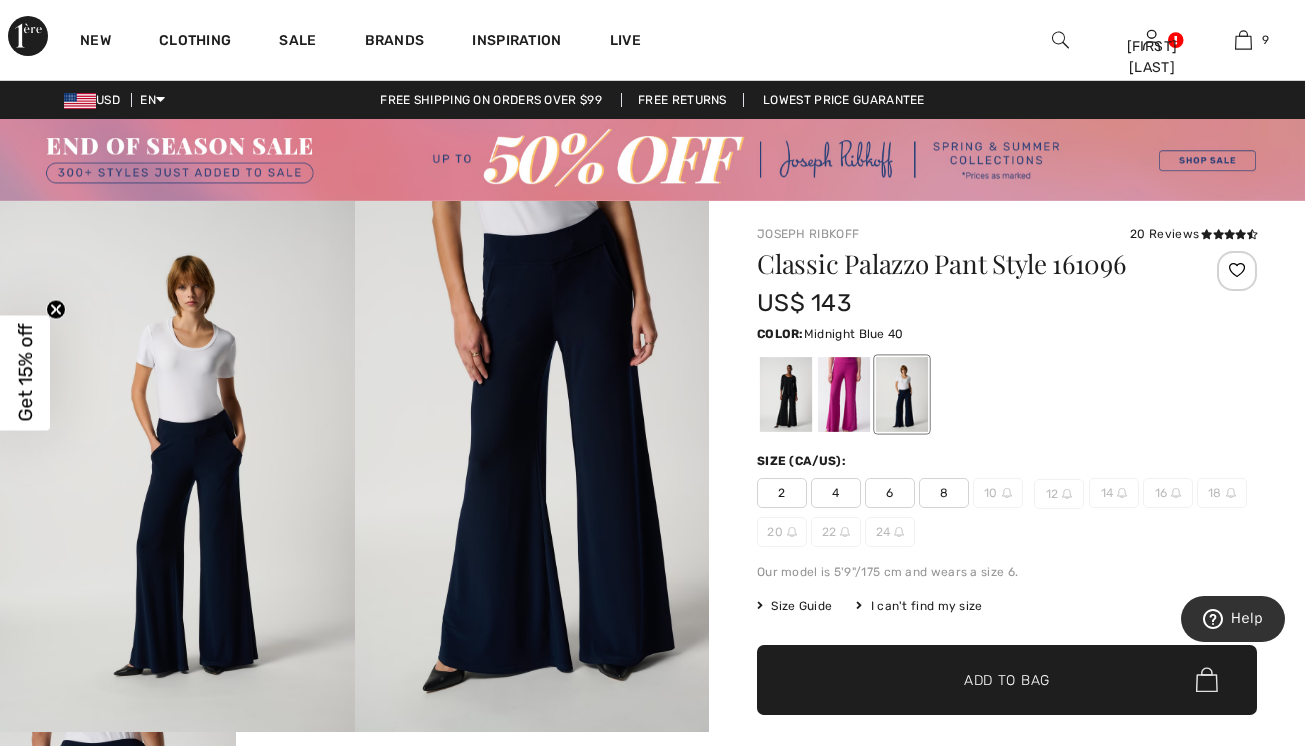 click on "✔ Added to Bag" at bounding box center (977, 679) 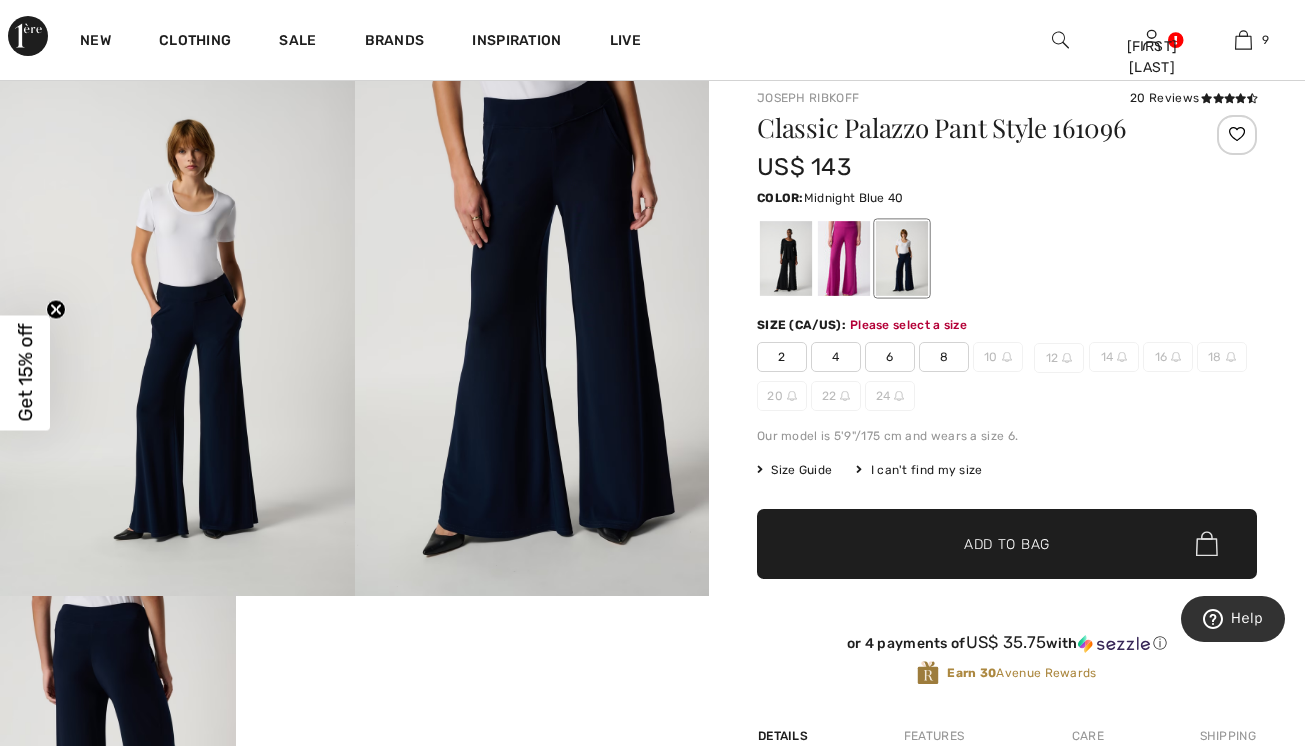 scroll, scrollTop: 0, scrollLeft: 0, axis: both 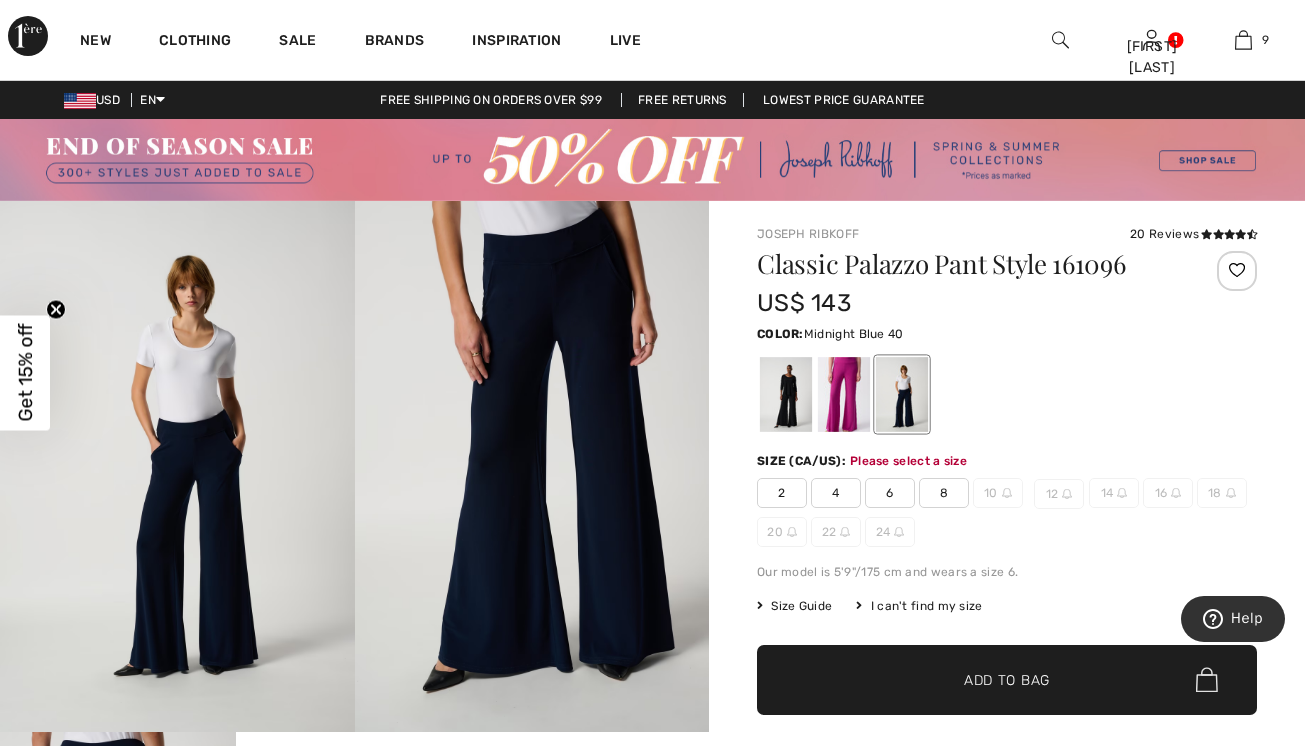 click on "Classic Palazzo Pant  Style 161096" at bounding box center [965, 264] 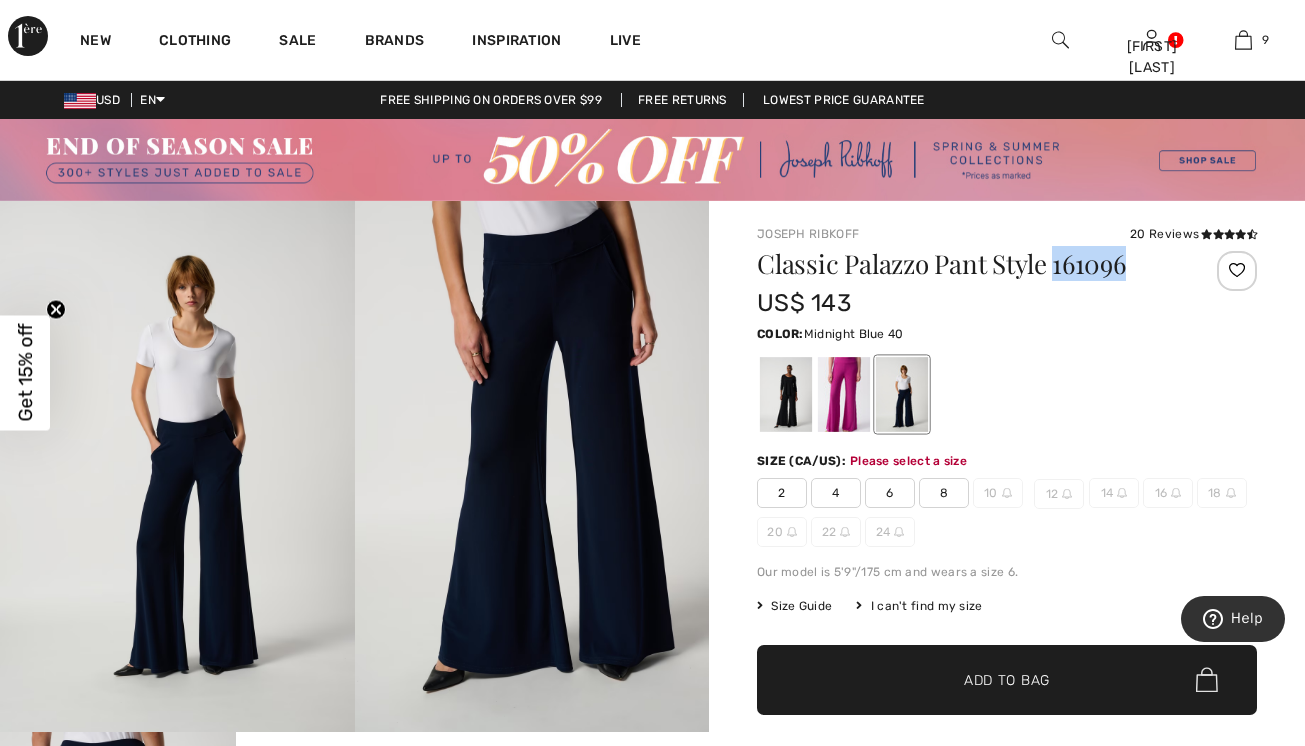 drag, startPoint x: 1127, startPoint y: 261, endPoint x: 1052, endPoint y: 261, distance: 75 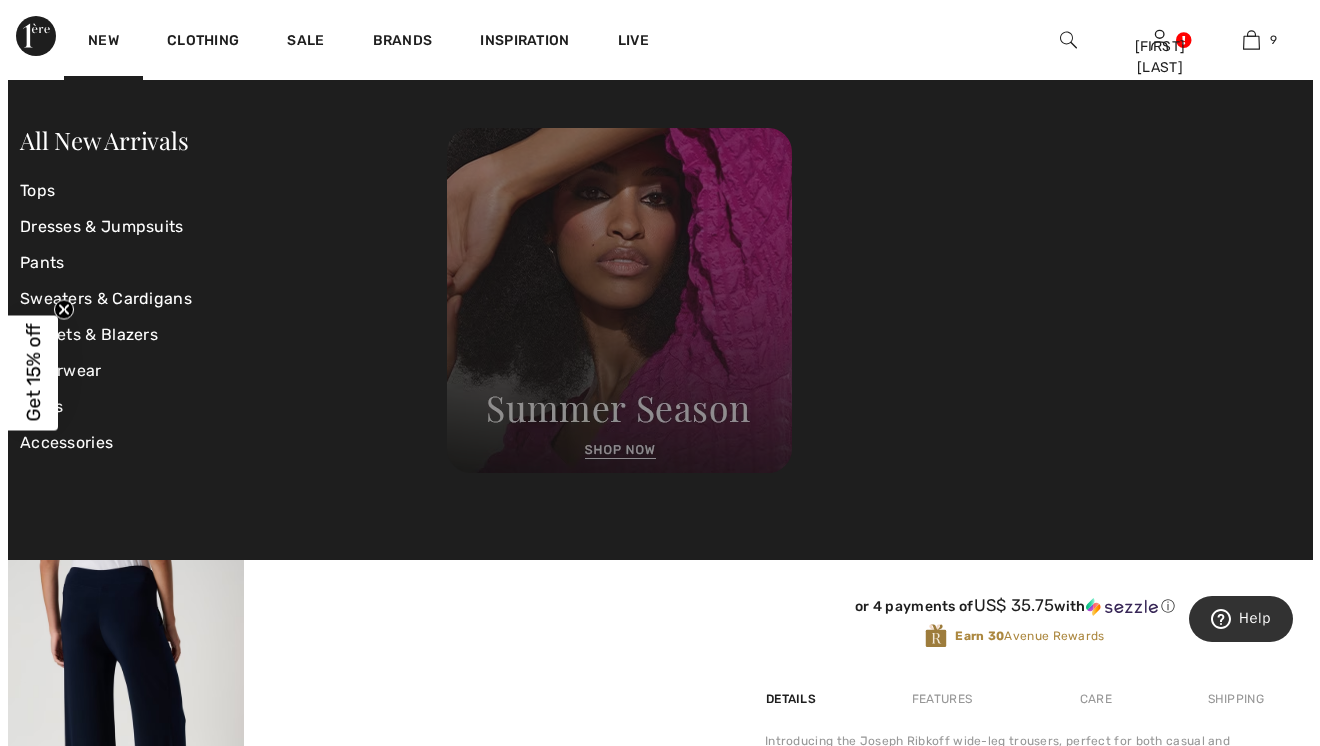 scroll, scrollTop: 9, scrollLeft: 0, axis: vertical 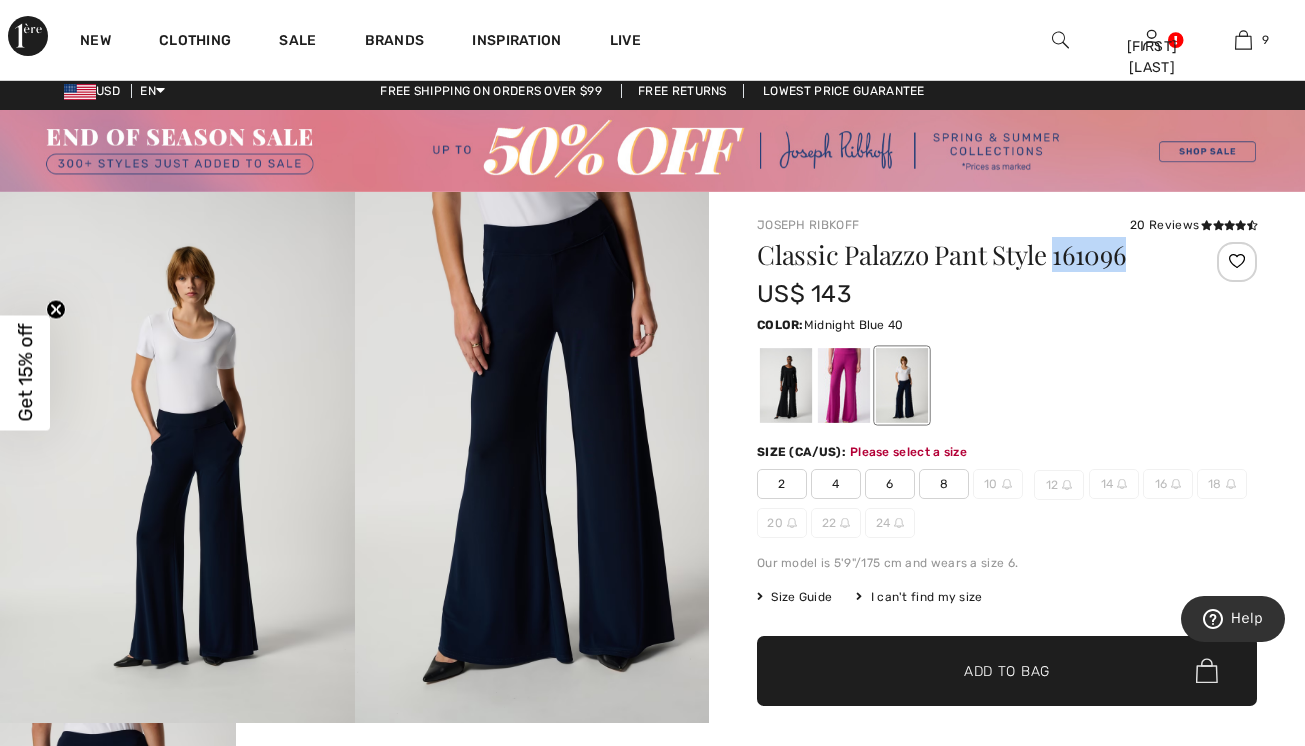click at bounding box center [532, 458] 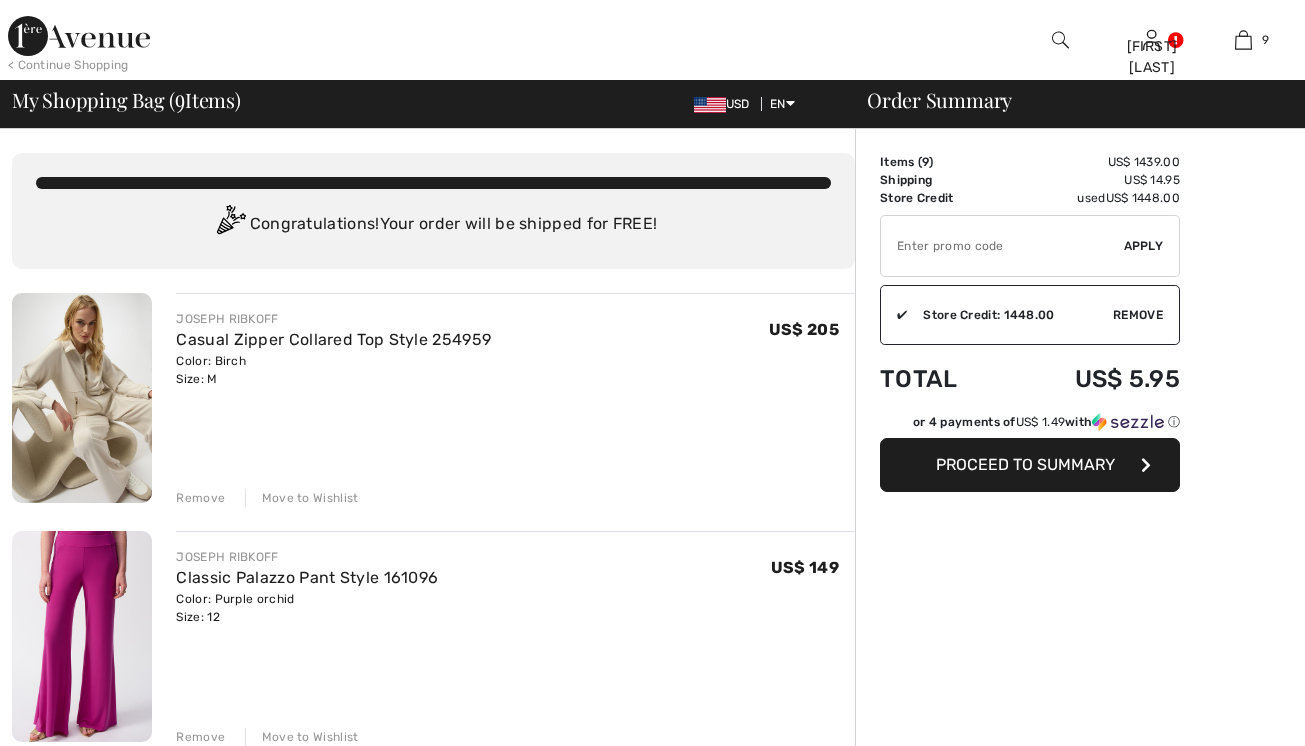 scroll, scrollTop: 175, scrollLeft: 0, axis: vertical 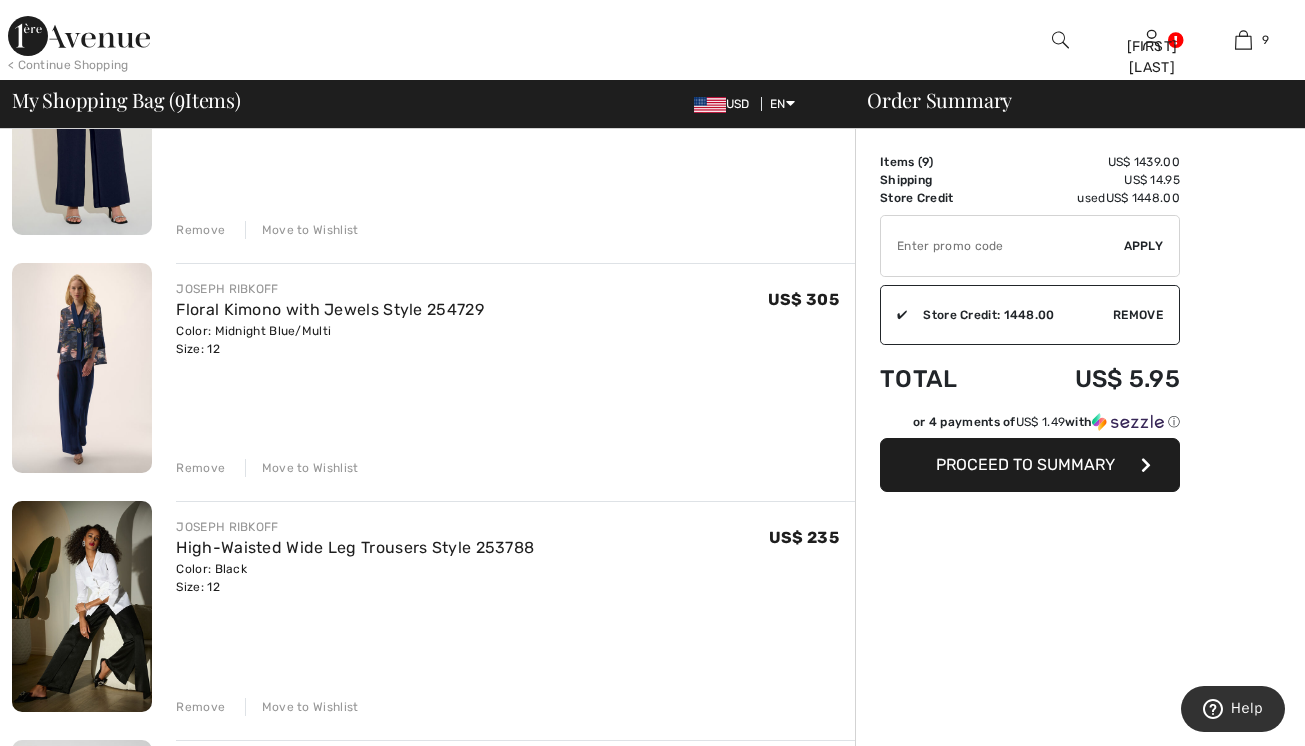 click at bounding box center (82, 606) 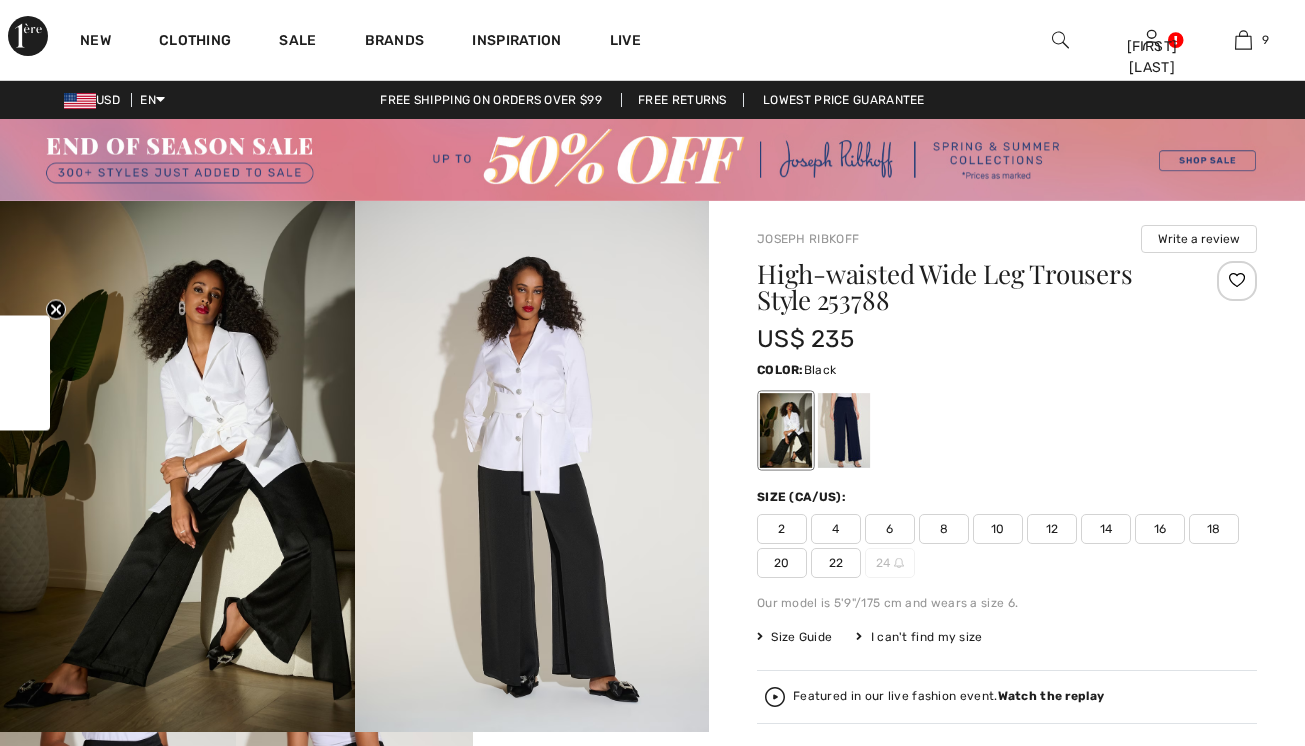 scroll, scrollTop: 0, scrollLeft: 0, axis: both 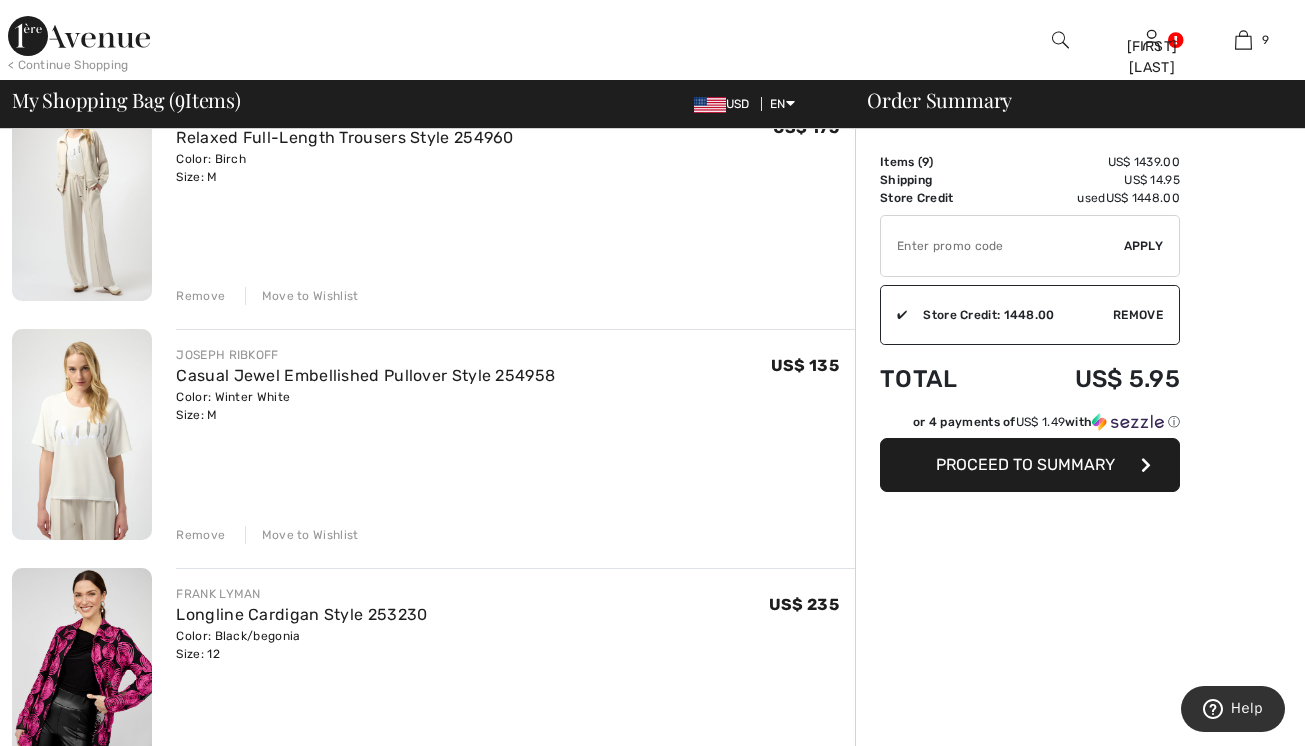 click on "Proceed to Summary" at bounding box center (1025, 464) 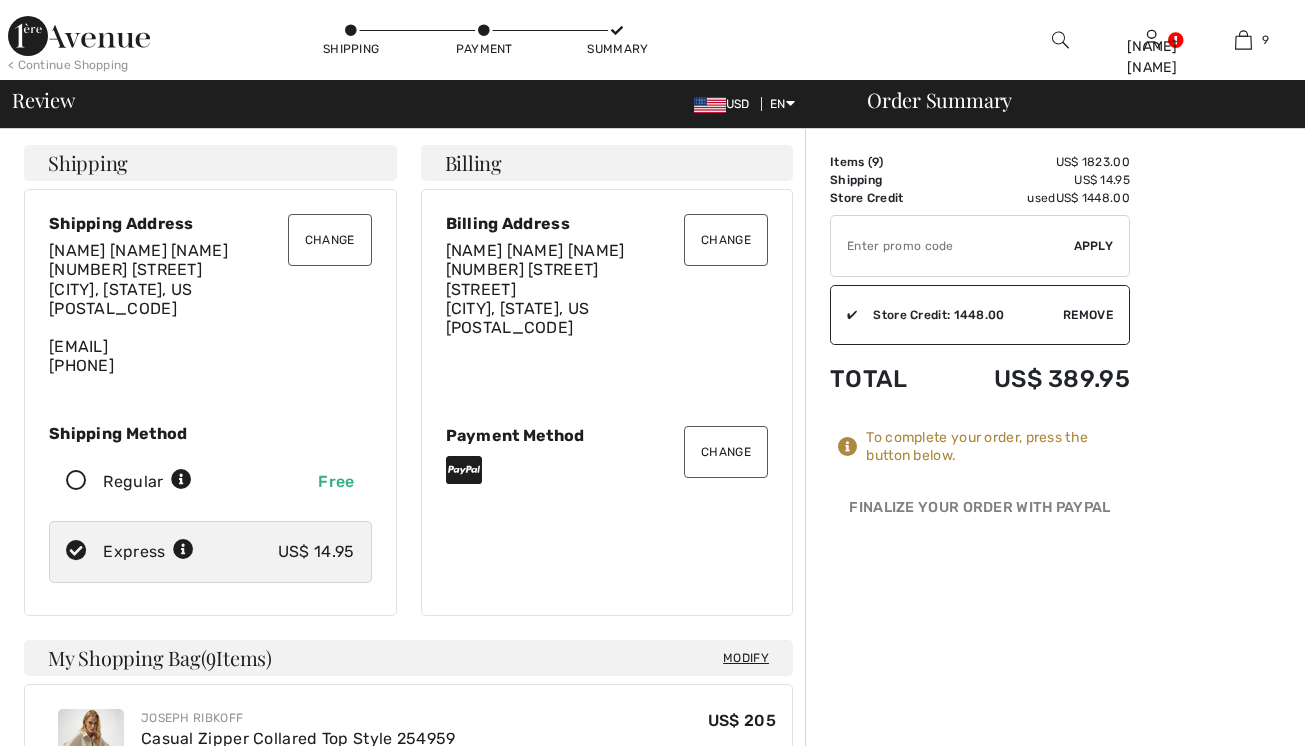 scroll, scrollTop: 0, scrollLeft: 0, axis: both 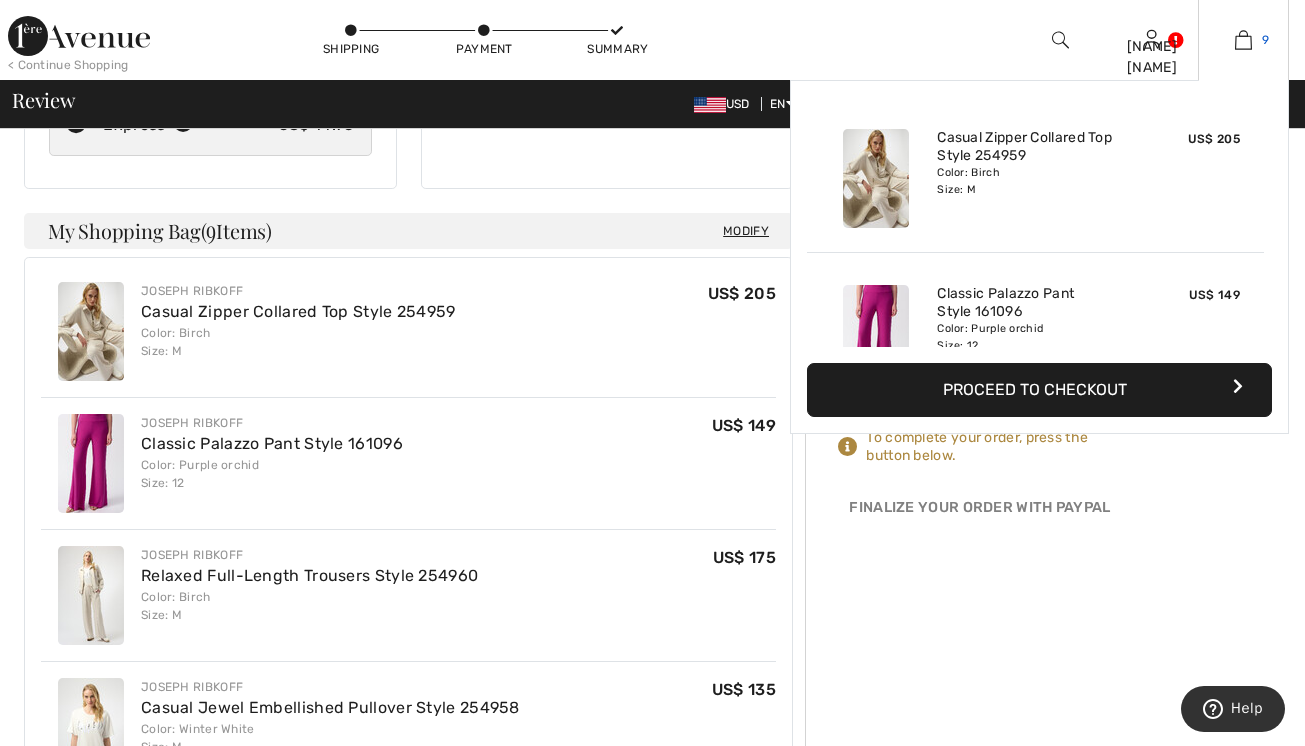 click at bounding box center [1243, 40] 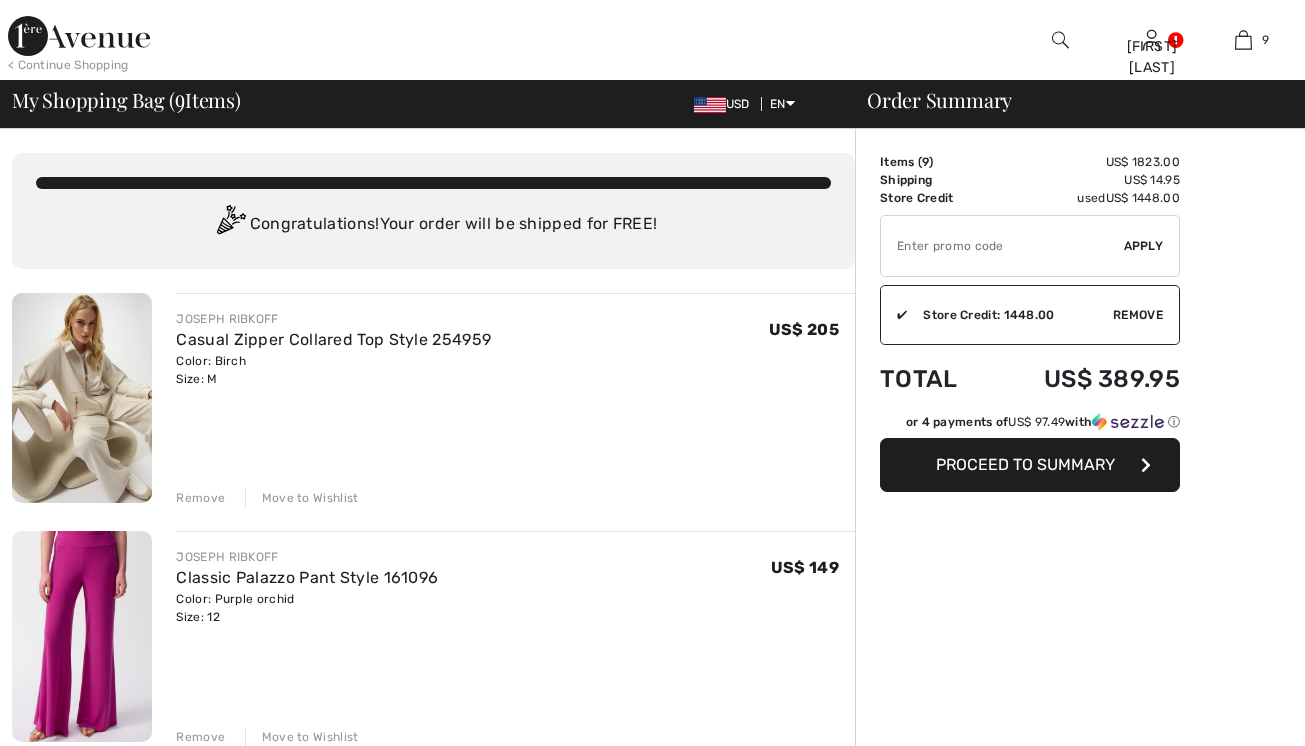 checkbox on "true" 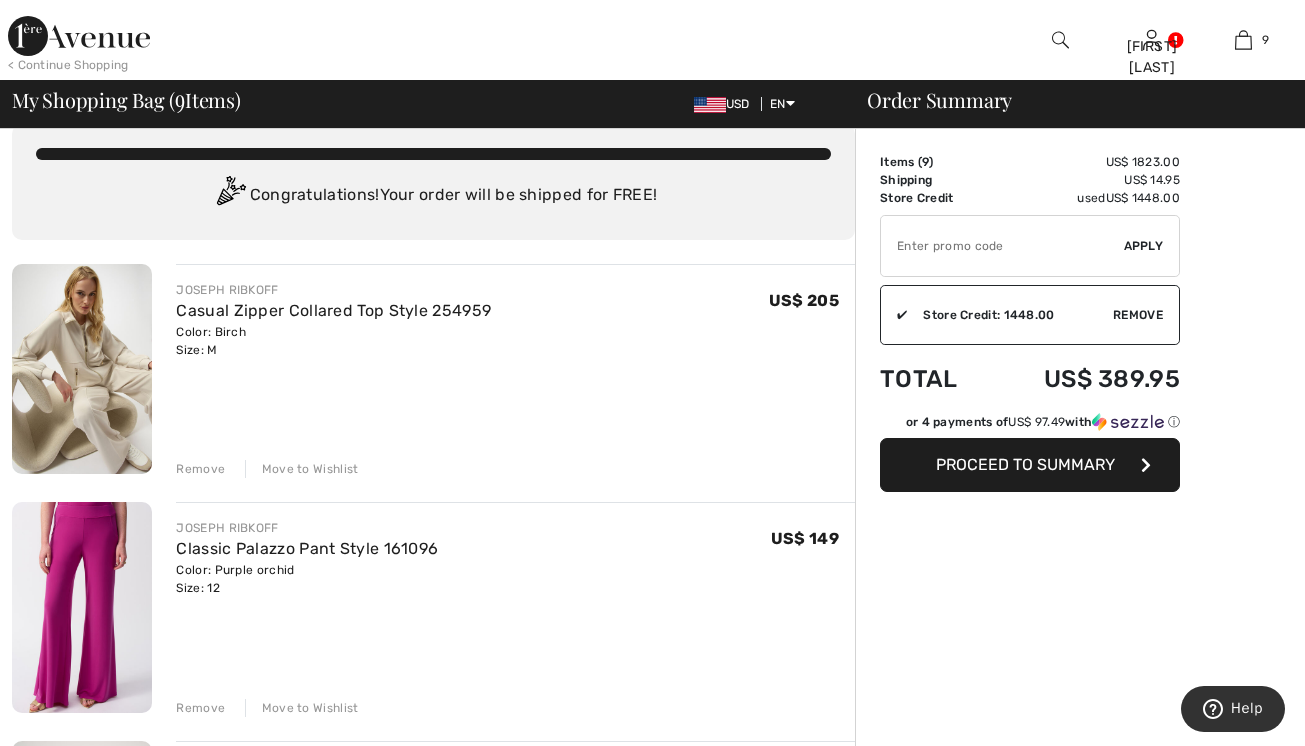 scroll, scrollTop: 64, scrollLeft: 0, axis: vertical 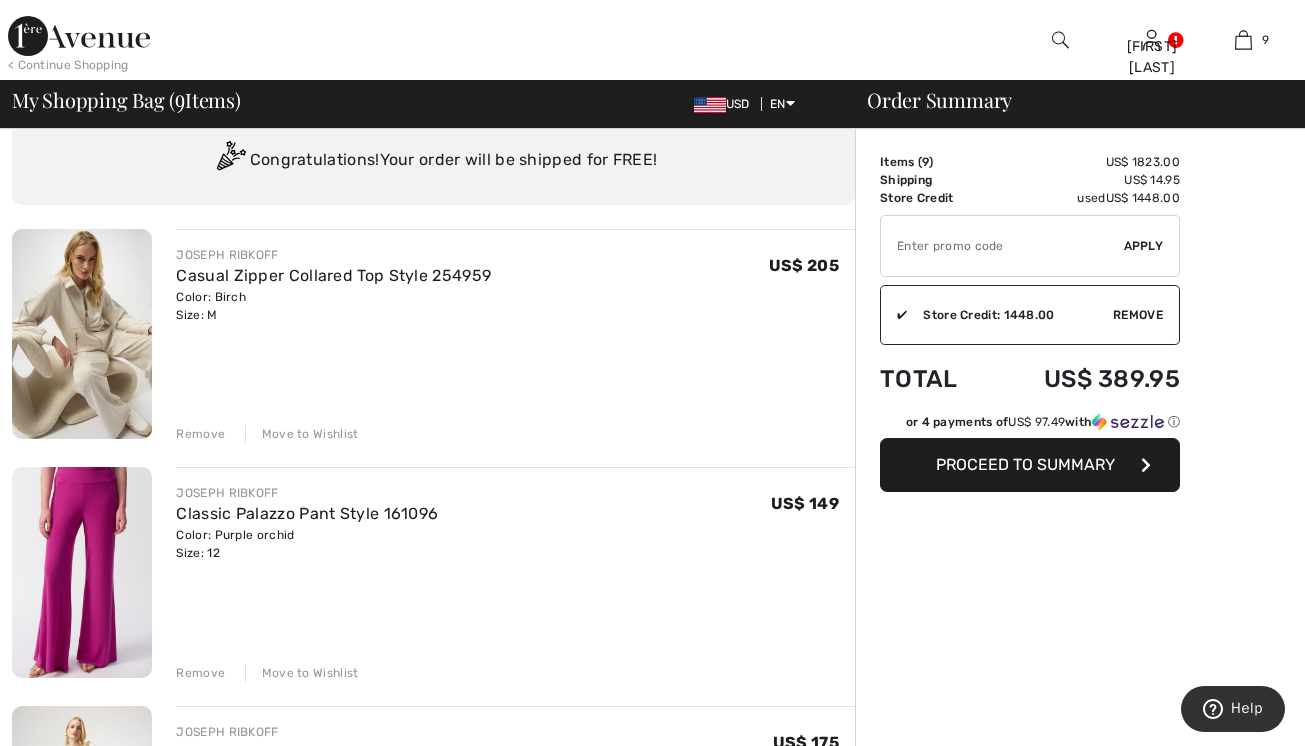 click on "Move to Wishlist" at bounding box center [302, 673] 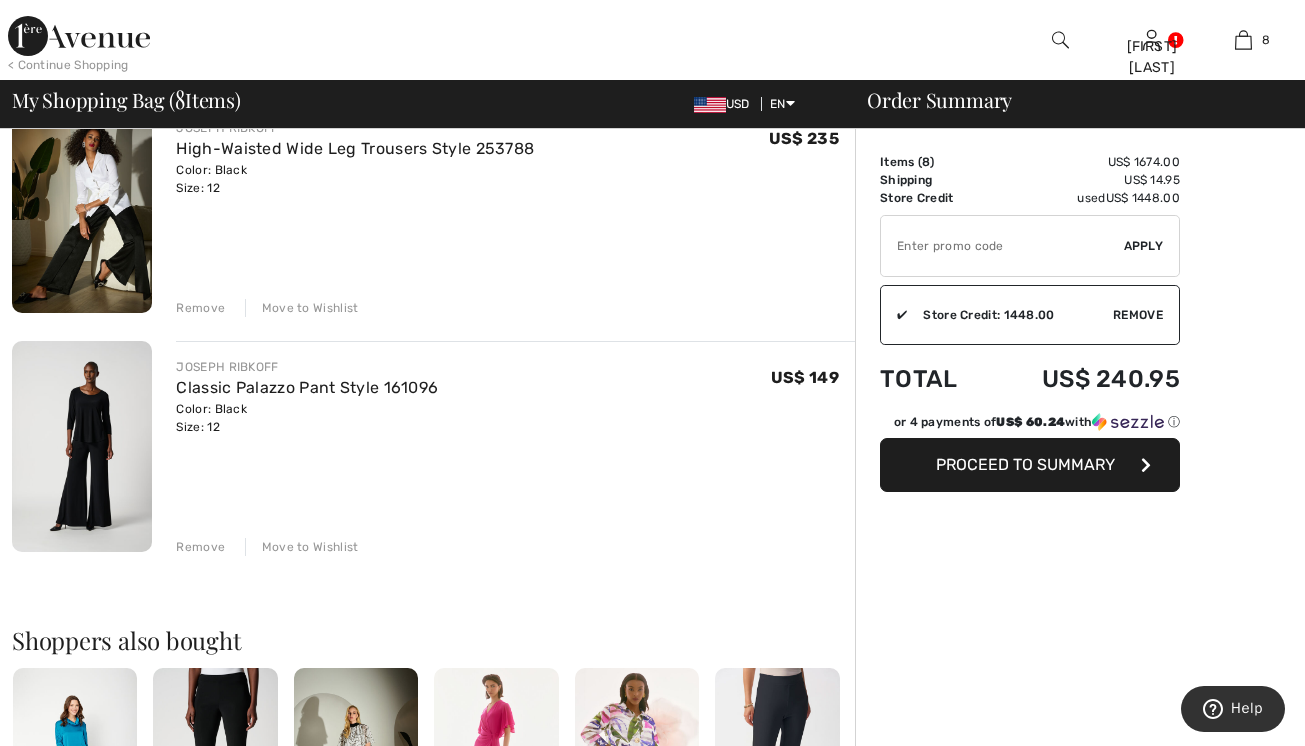scroll, scrollTop: 1618, scrollLeft: 0, axis: vertical 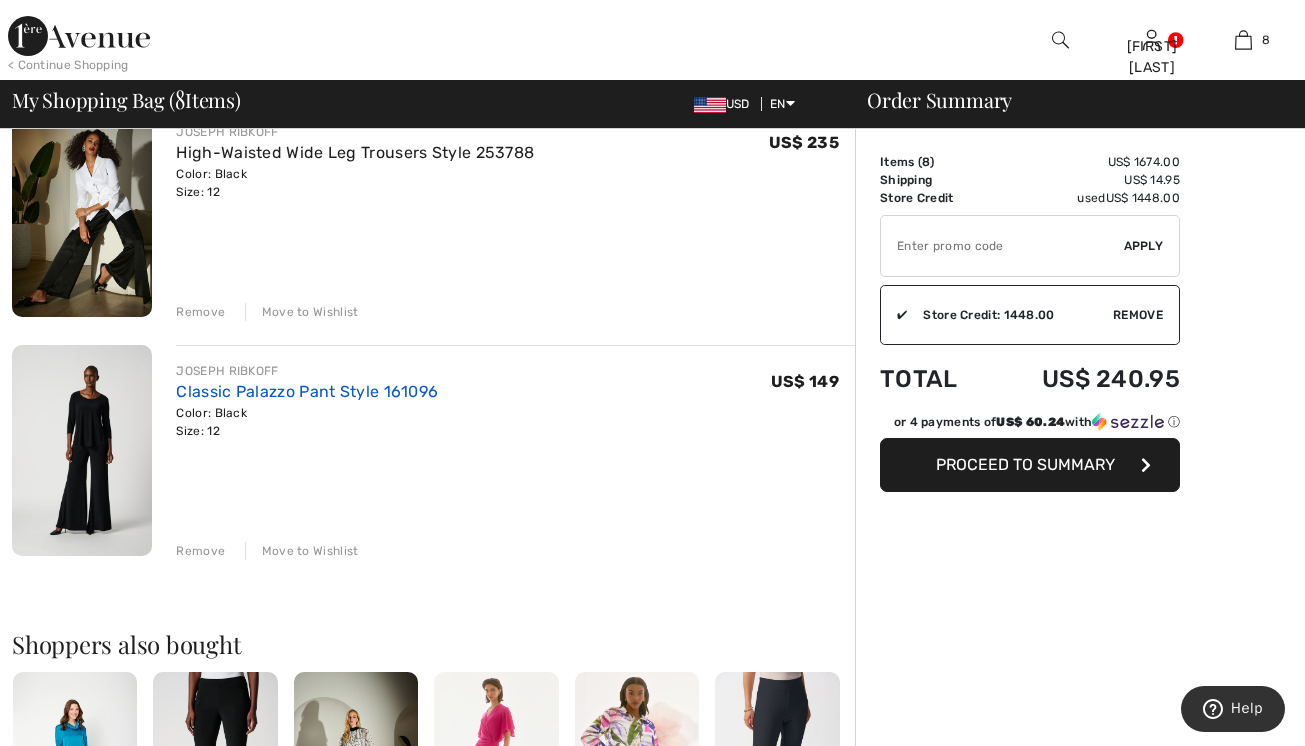 click on "Classic Palazzo Pant Style 161096" at bounding box center [307, 391] 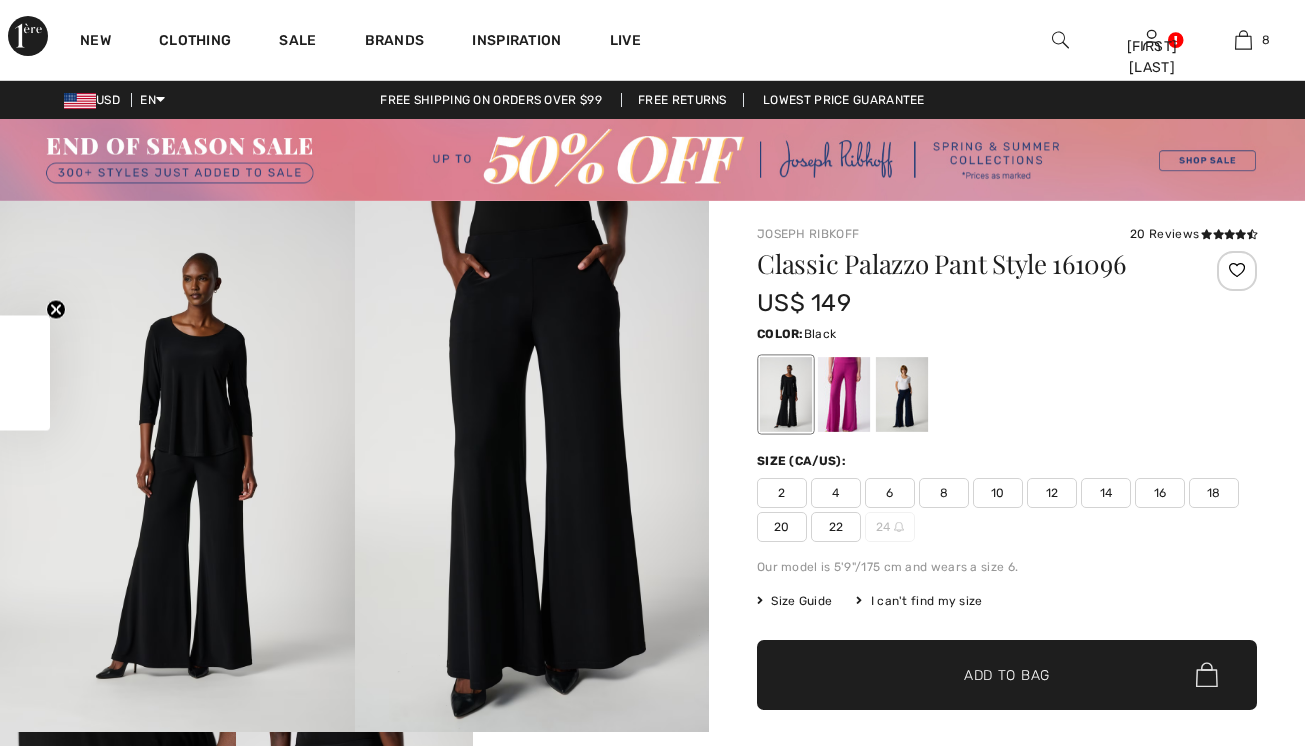 scroll, scrollTop: 0, scrollLeft: 0, axis: both 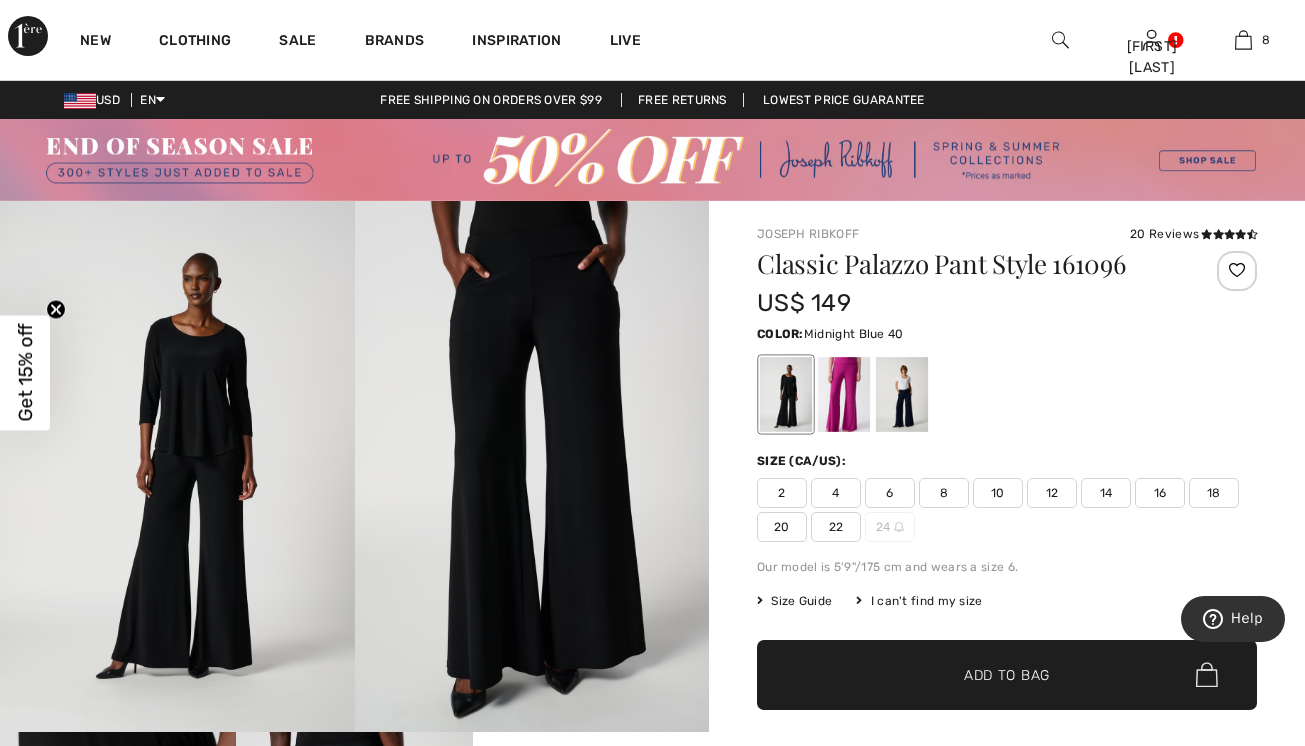 click at bounding box center [902, 394] 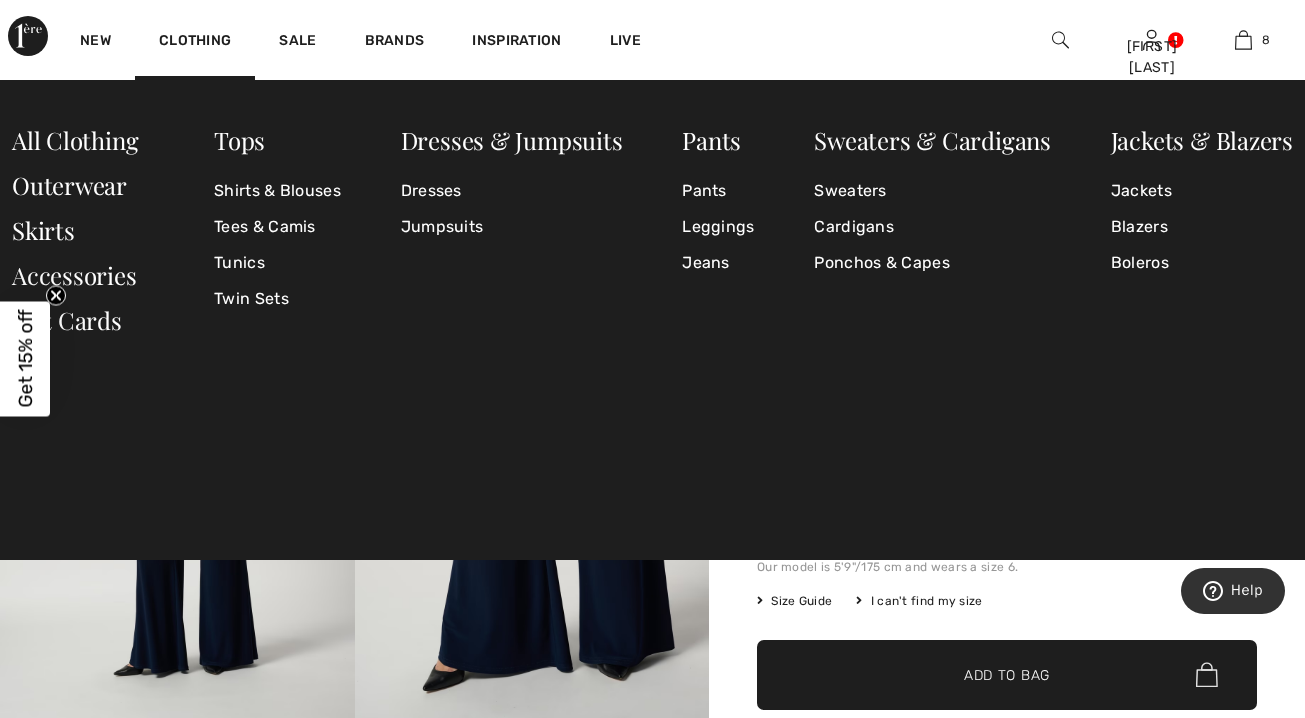 click on "Joseph Ribkoff
20 Reviews
20 Reviews
Classic Palazzo Pant  Style 161096
US$ 143
Color:  Midnight Blue 40
Size (CA/US):
2 4 6 8 10 12 14 16 18 20 22 24
Our model is 5'9"/175 cm and wears a size 6.
Size Guide
I can't find my size
Select Size
US 2
US 4
US 6
US 8
US 10 - Sold Out
US 12 - Sold Out
US 14 - Sold Out
US 16 - Sold Out
US 18 - Sold Out
US 20 - Sold Out
US 22 - Sold Out
US 24 - Sold Out
✔ Added to Bag" at bounding box center (1007, 819) 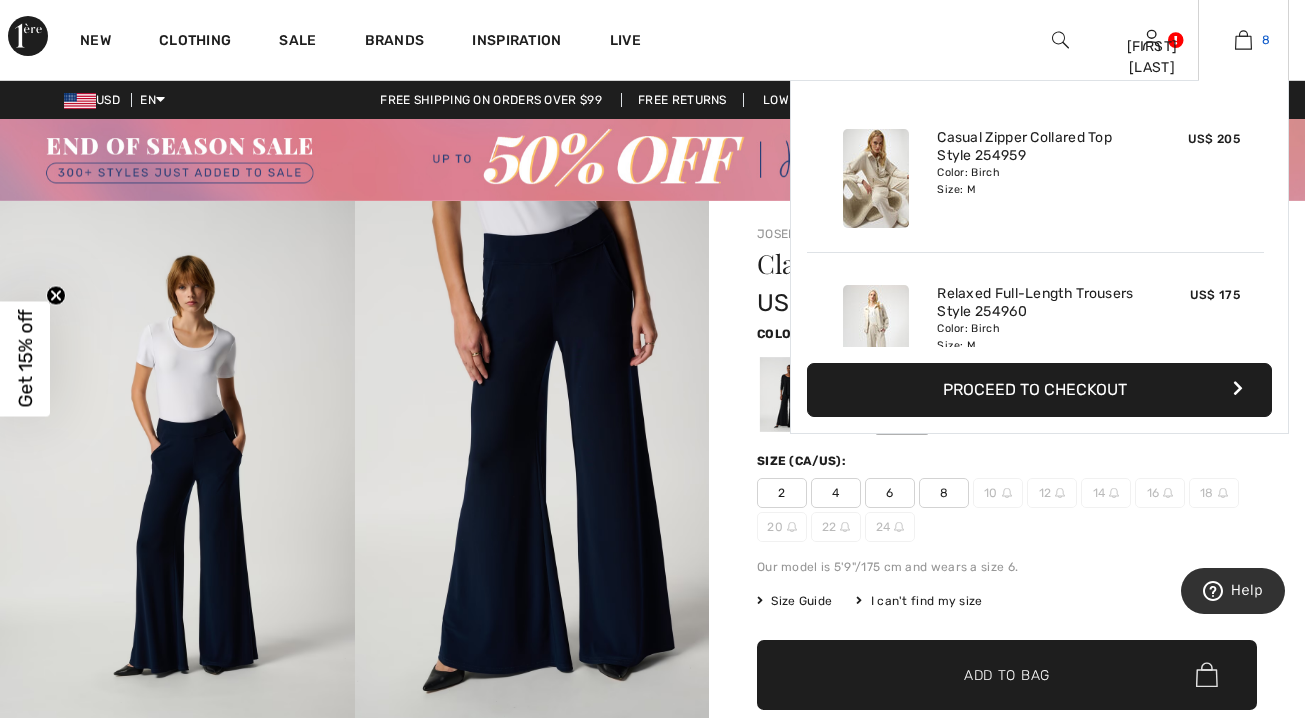 click at bounding box center [1243, 40] 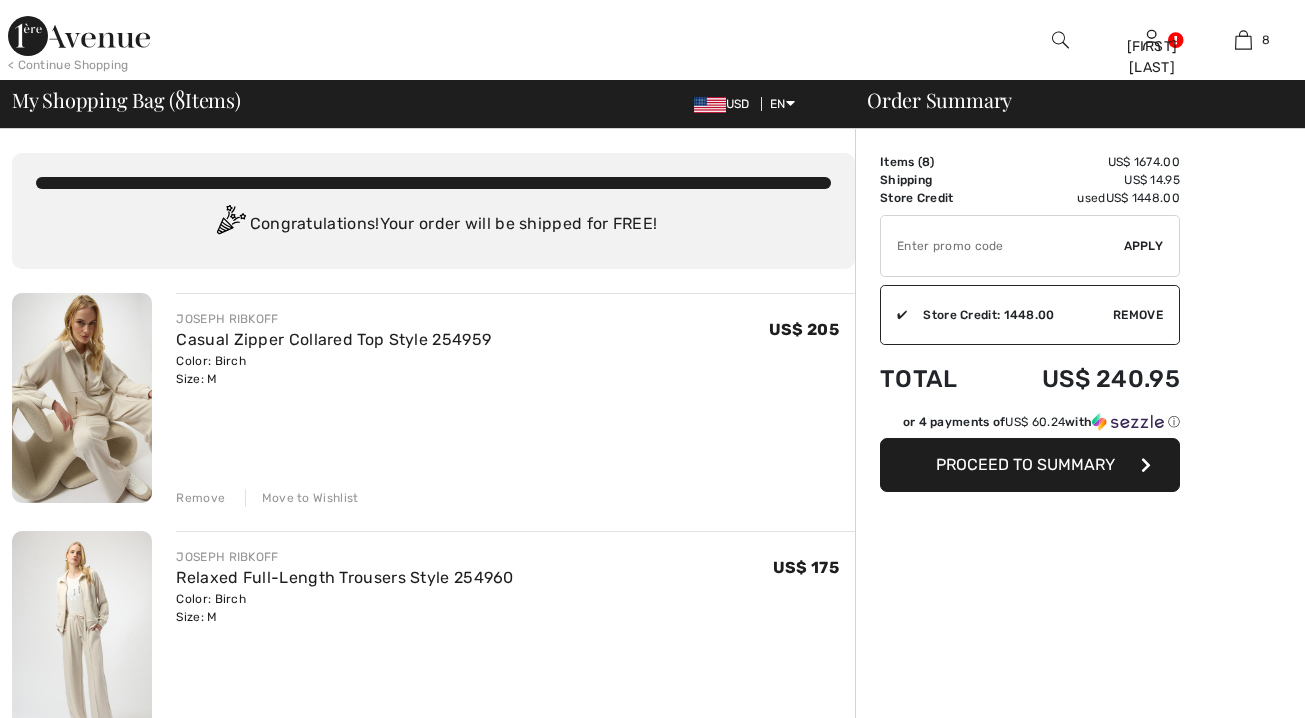 checkbox on "true" 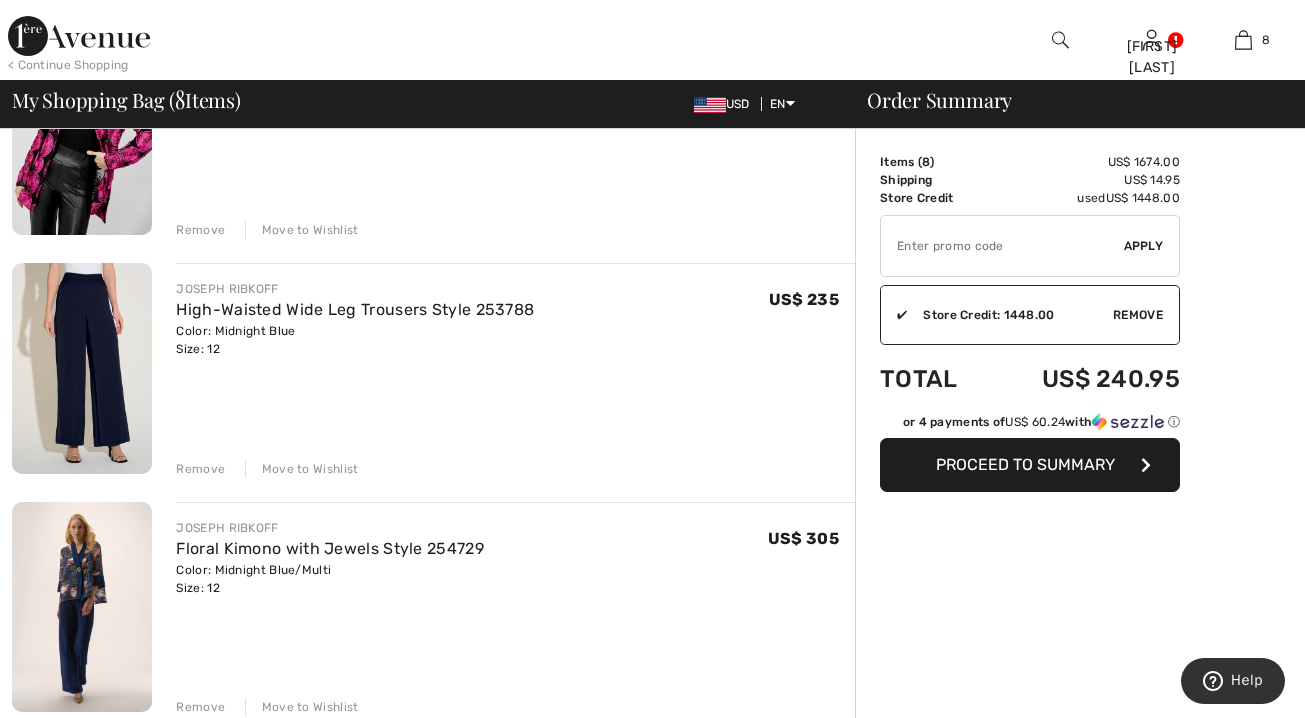 scroll, scrollTop: 1038, scrollLeft: 0, axis: vertical 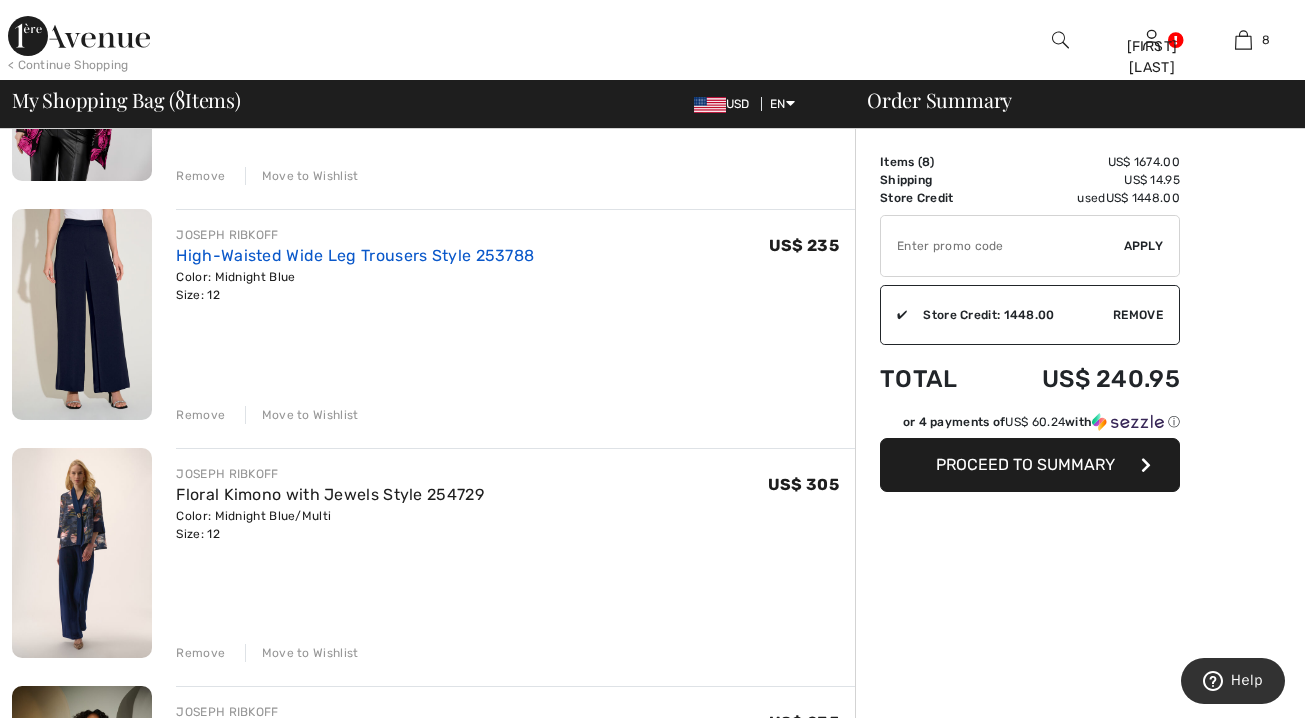 click on "High-Waisted Wide Leg Trousers Style 253788" at bounding box center (355, 255) 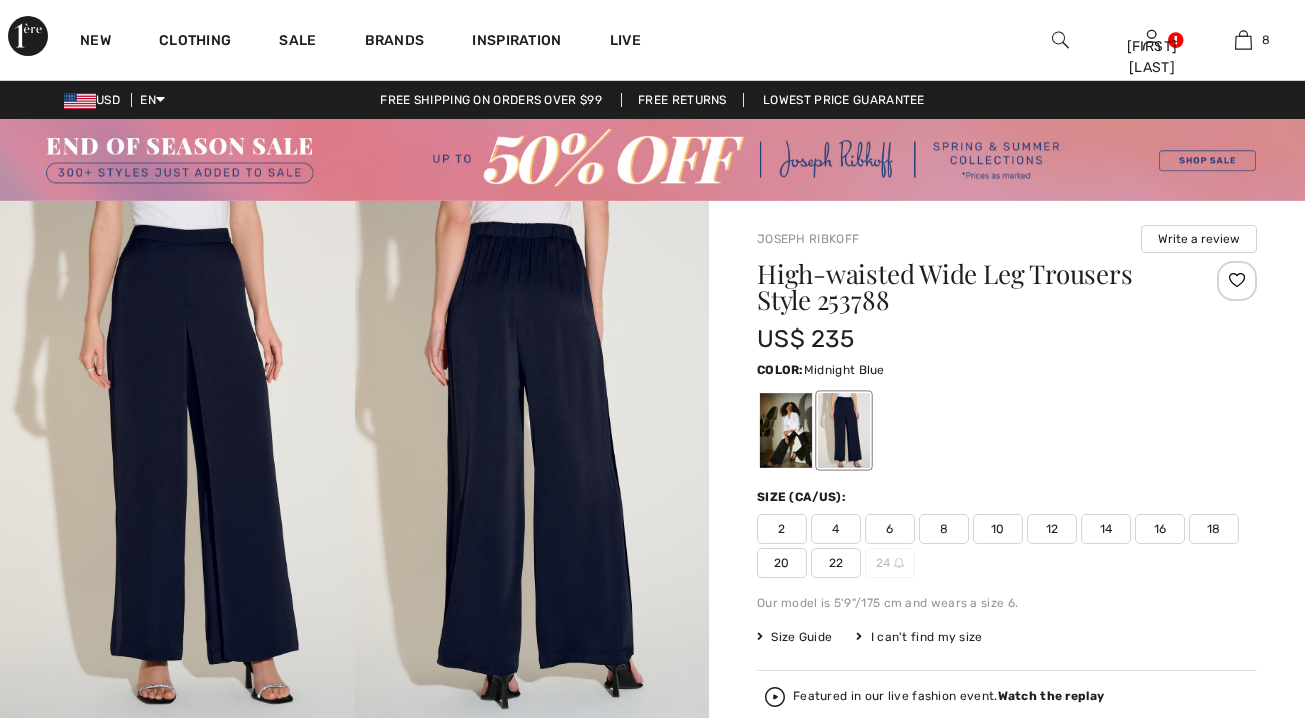 scroll, scrollTop: 0, scrollLeft: 0, axis: both 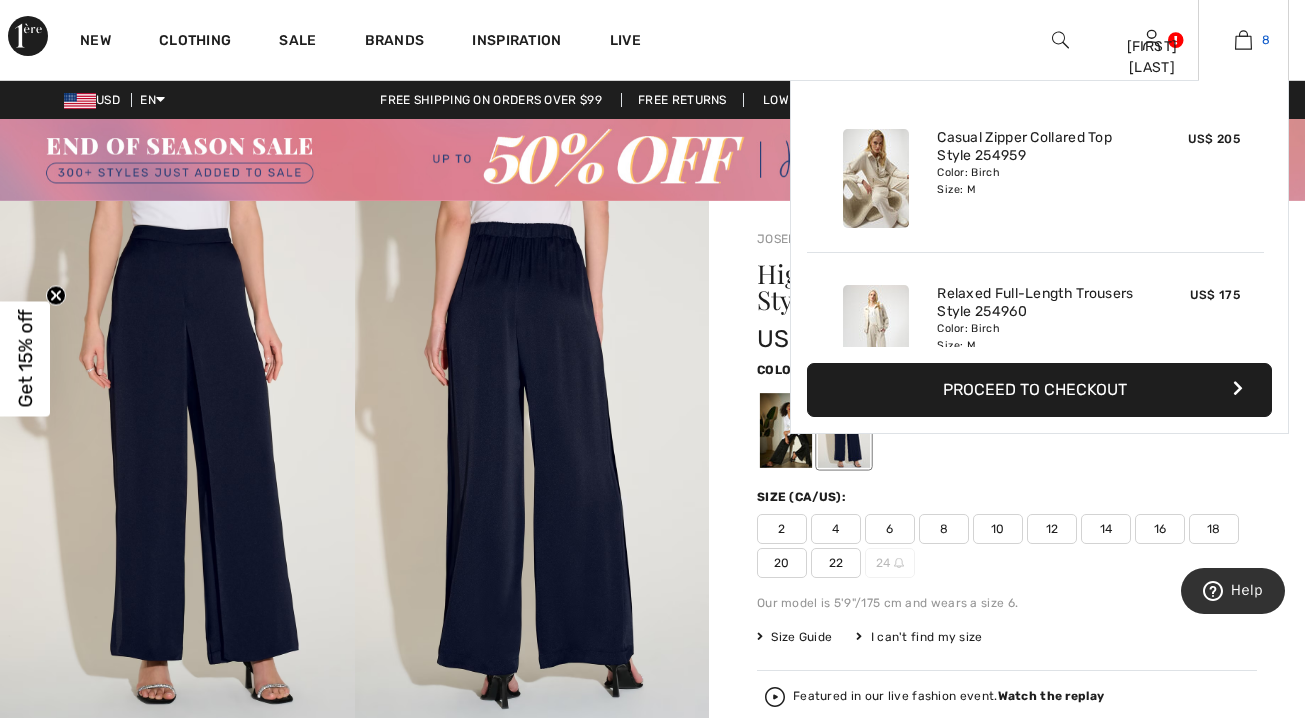 click at bounding box center [1243, 40] 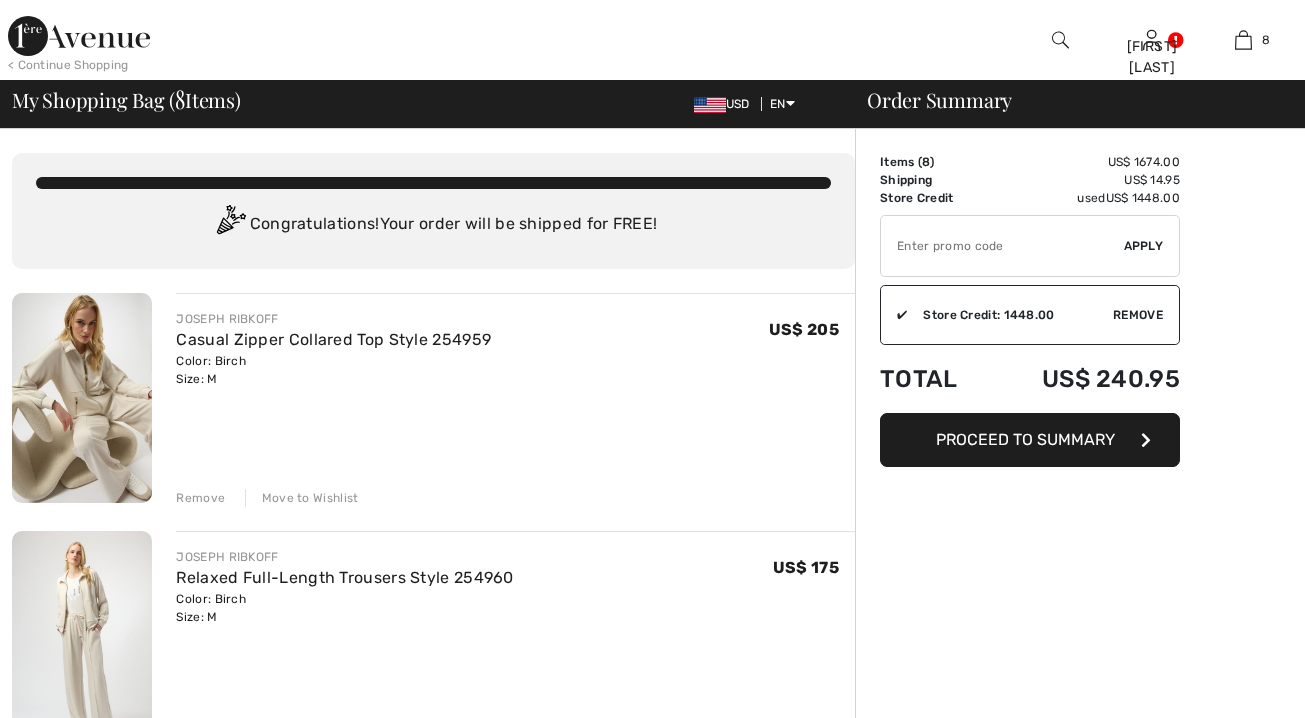 scroll, scrollTop: 0, scrollLeft: 0, axis: both 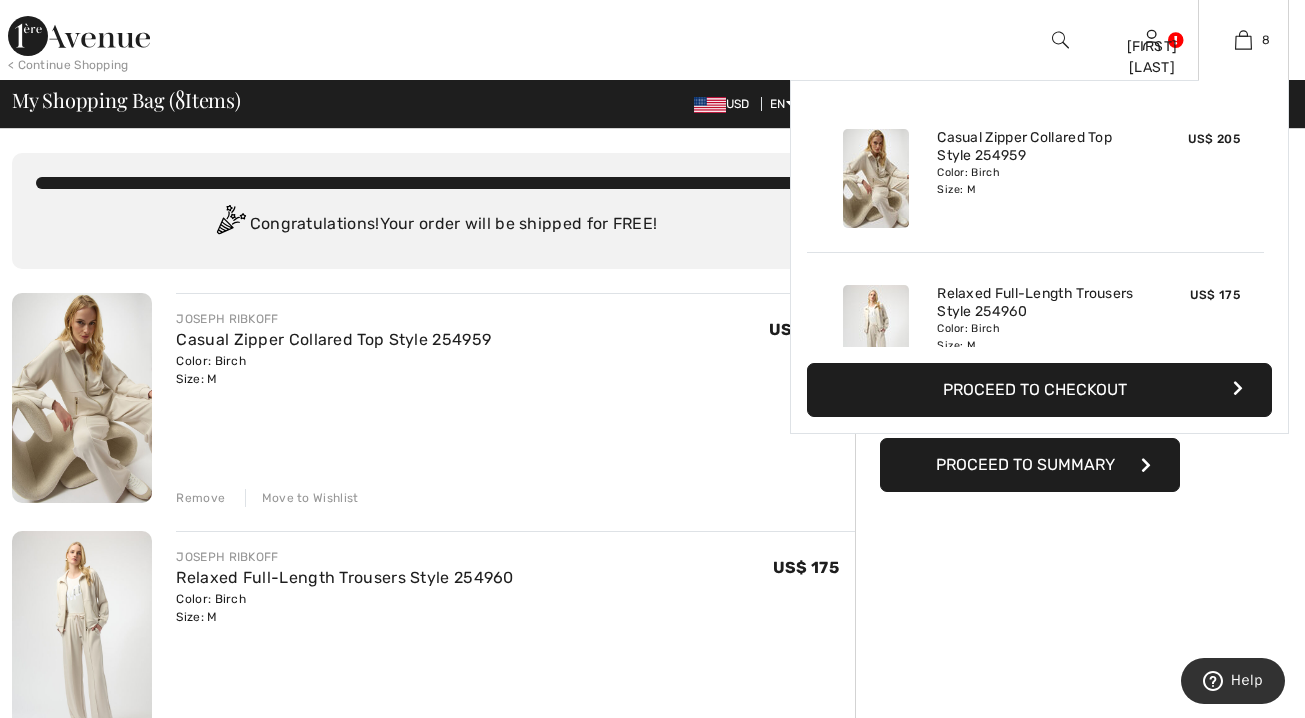 click on "Proceed to Checkout" at bounding box center (1039, 390) 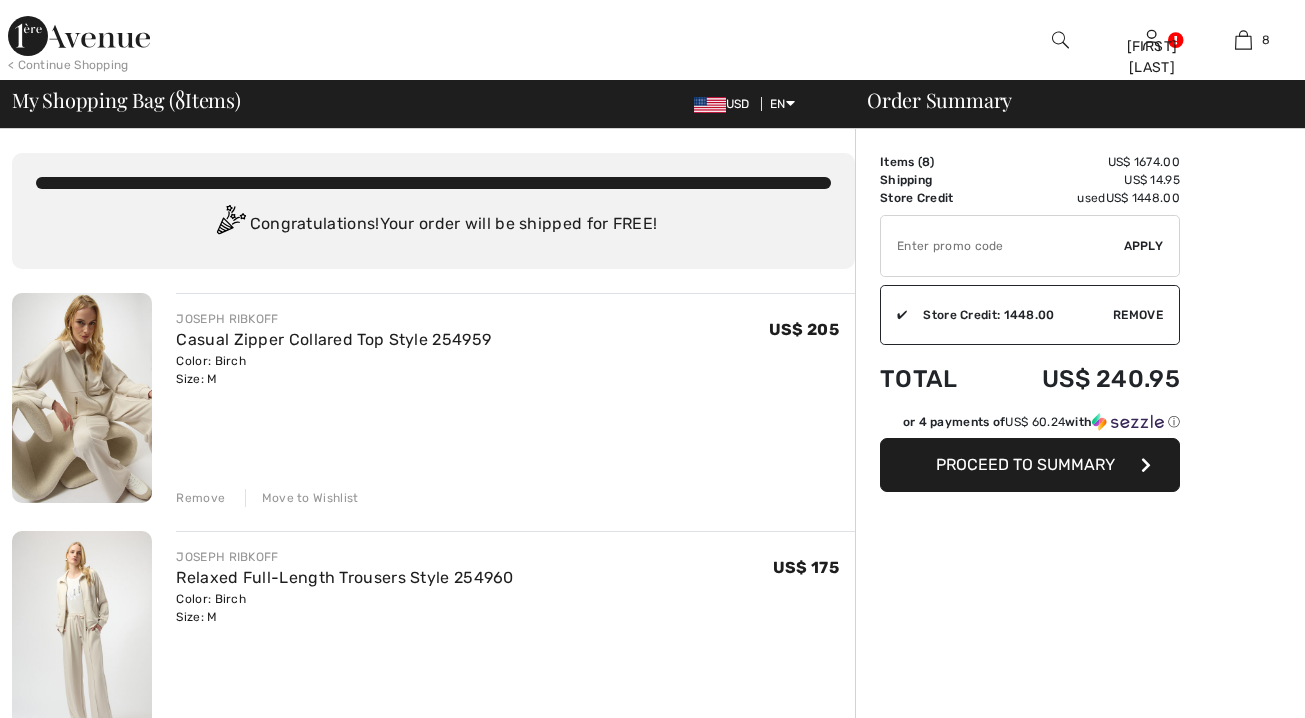 scroll, scrollTop: 0, scrollLeft: 0, axis: both 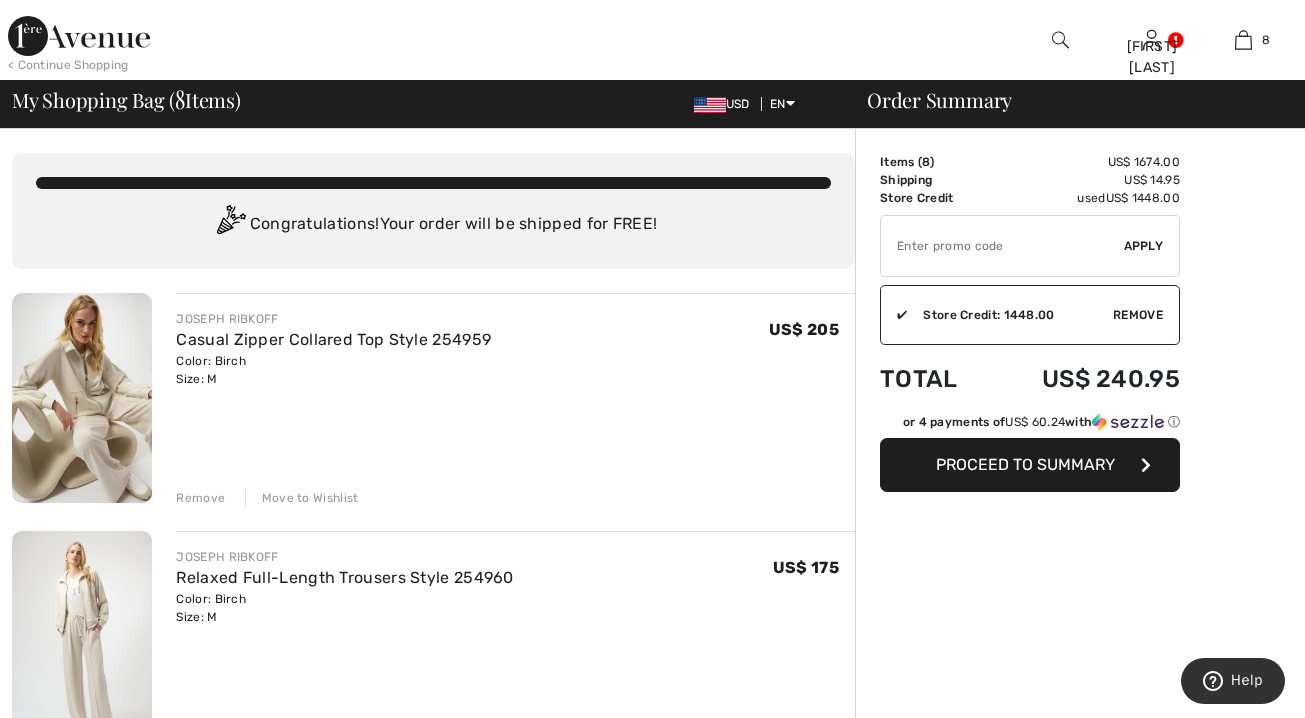 click on "Proceed to Summary" at bounding box center [1025, 464] 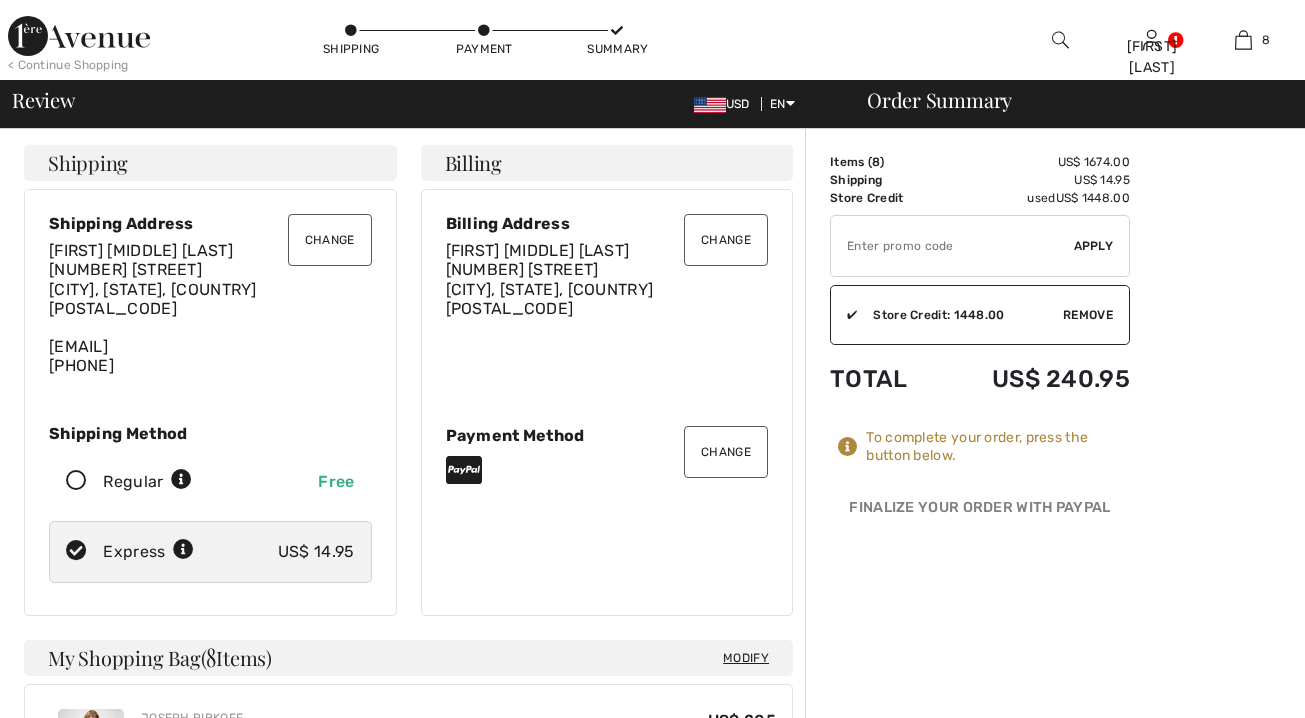 scroll, scrollTop: 0, scrollLeft: 0, axis: both 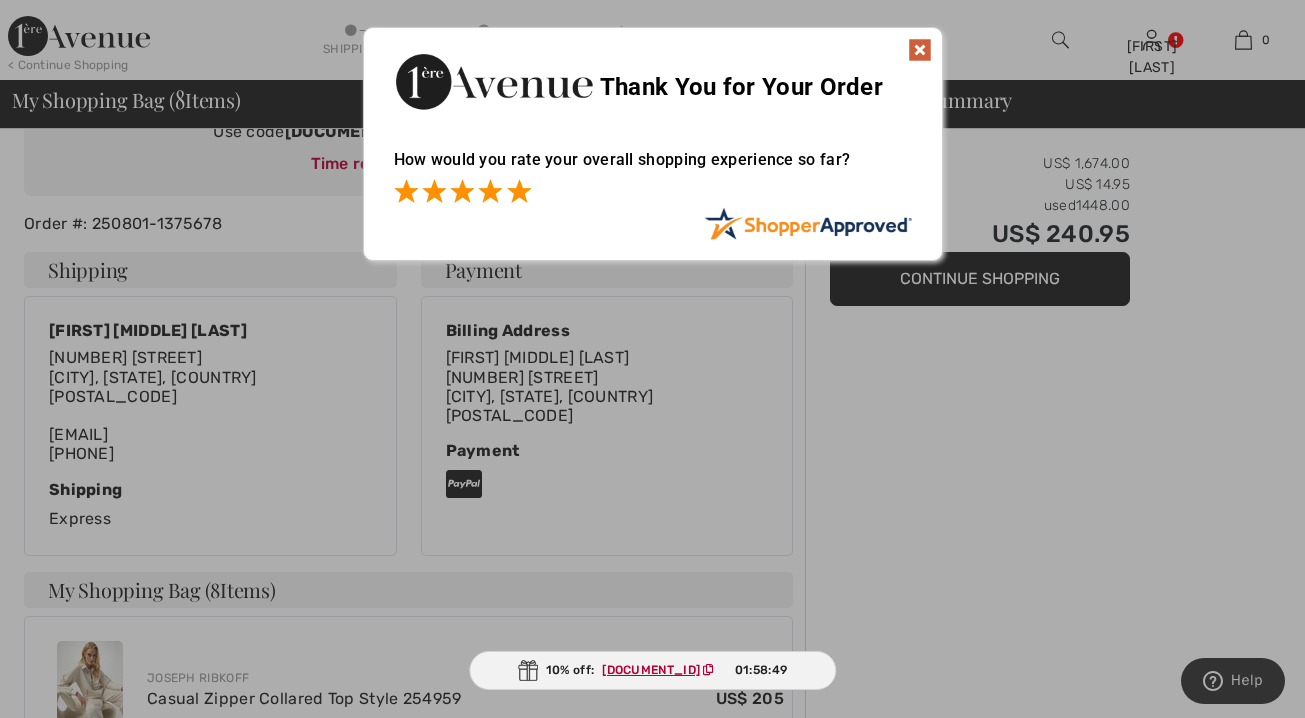 click at bounding box center [519, 191] 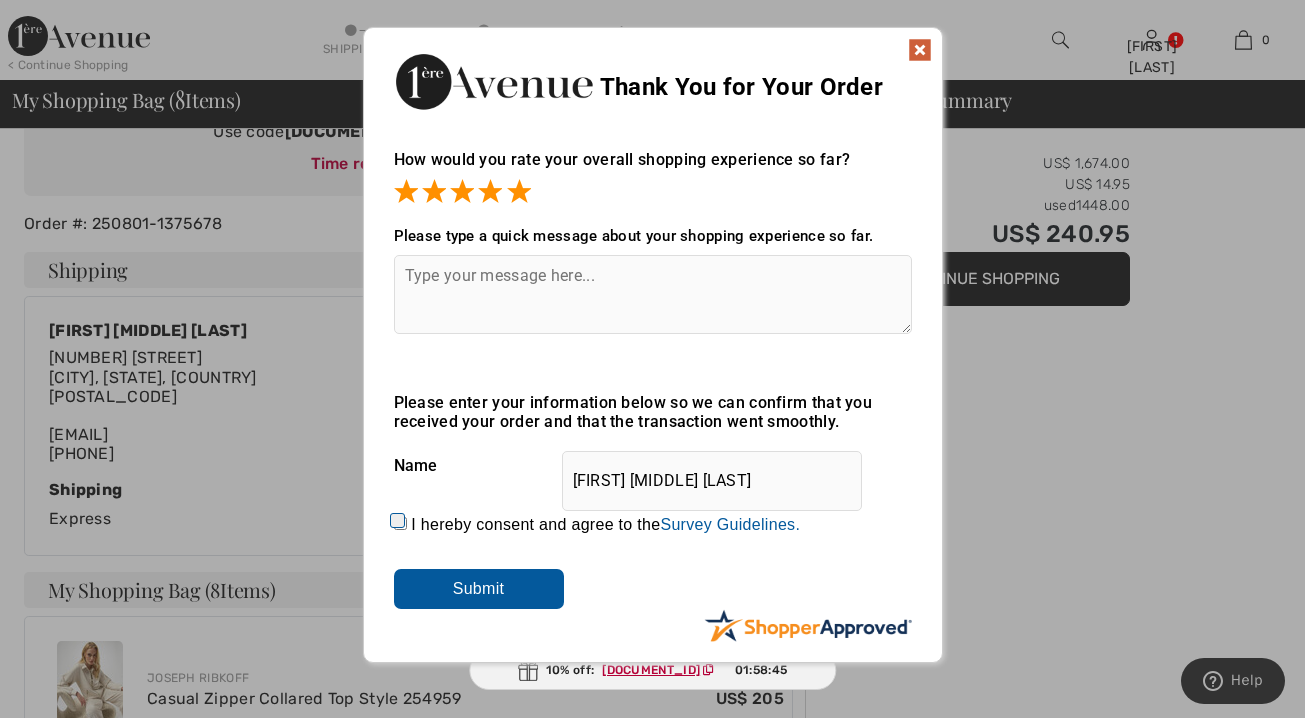 click on "I hereby consent and agree to the  By submitting a review, you grant permission to Shopper Approved to display and share your name, review, and any content submitted, in an effort to help future 1ereavenue.com customers make better buying decisions. Personal information collected or provided in connection with your review is treated as set forth in our Privacy Policy located at  https://www.shopperapproved.com/privacy.php  and is subject to 1ereavenue.com’s Privacy Policy as well. We are not responsible for 1ereavenue.com’s privacy practices and you should review 1ereavenue.com’s website directly to determine their privacy practices. For any content submitted, you grant Shopper Approved a non-exclusive license to use, copy, modify, delete and/or distribute such content without compensation to you. You also represent and warrant that: You are an active paying customer of 1ereavenue.com. You will not submit any content that is known to you to be false, inaccurate or misleading. Survey Guidelines." at bounding box center [400, 523] 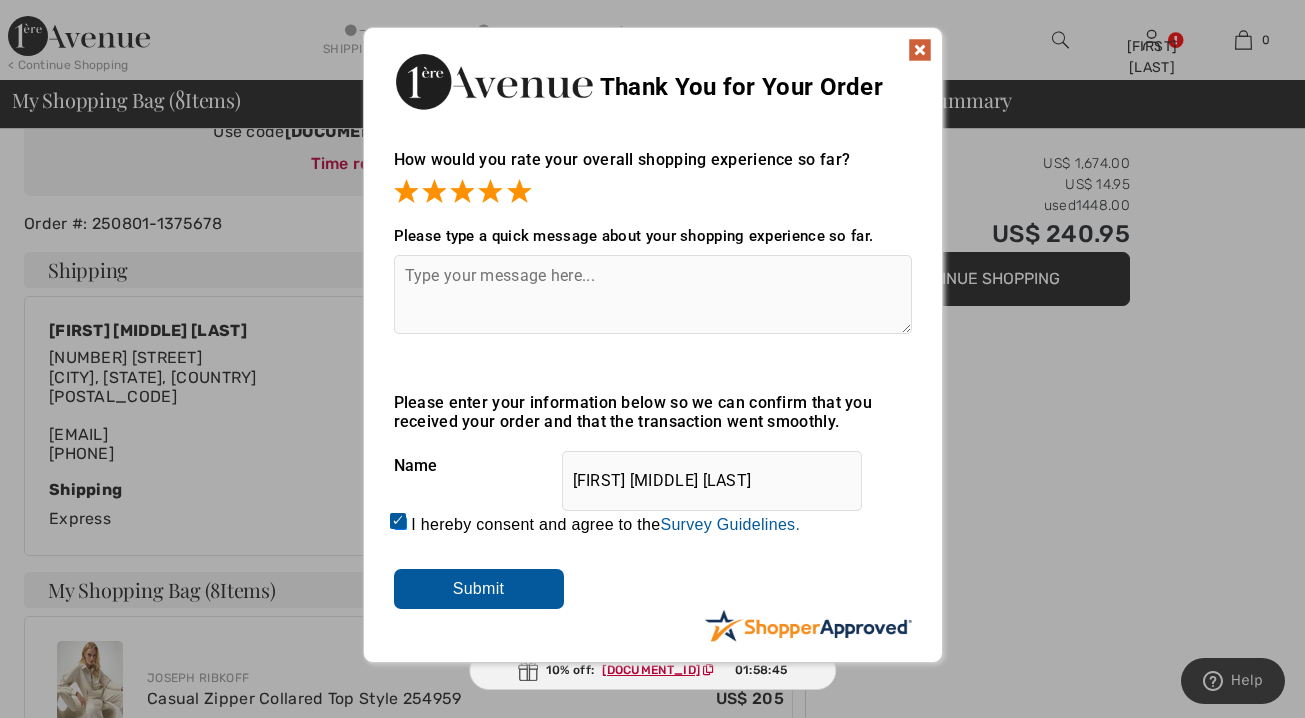 click on "Submit" at bounding box center (479, 589) 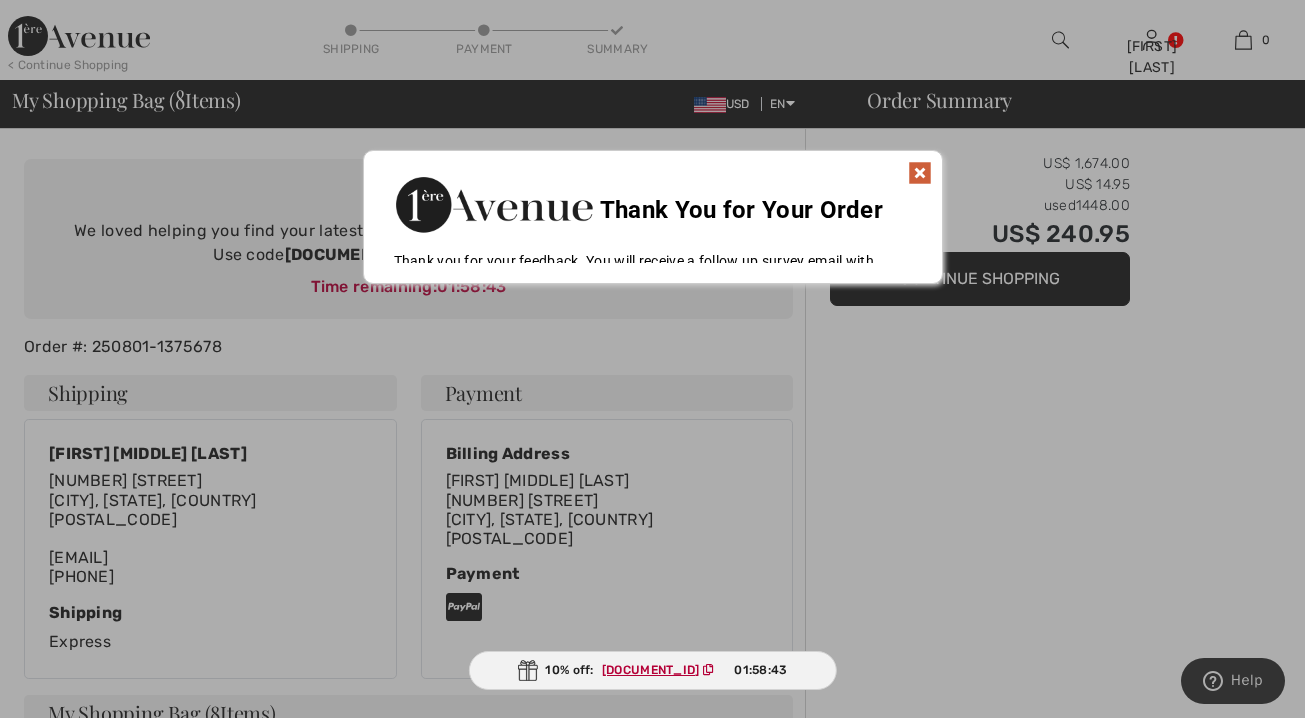 scroll, scrollTop: 112, scrollLeft: 0, axis: vertical 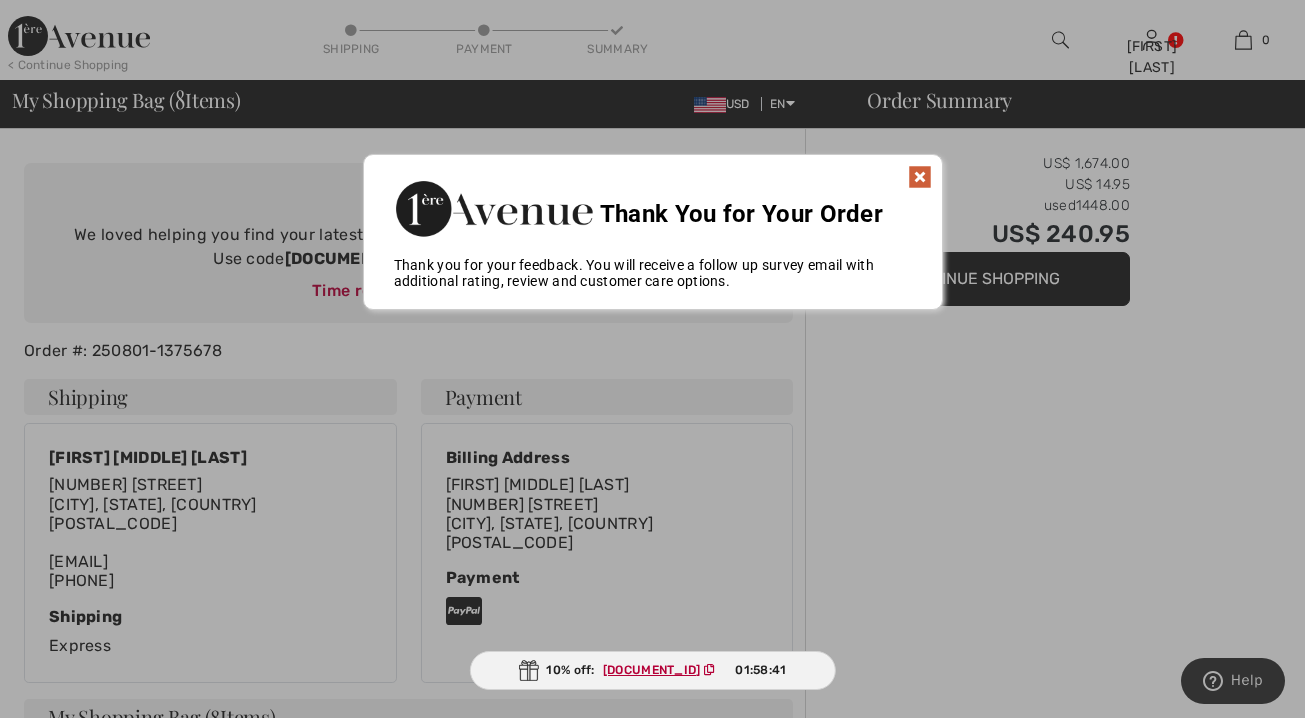 click at bounding box center [920, 177] 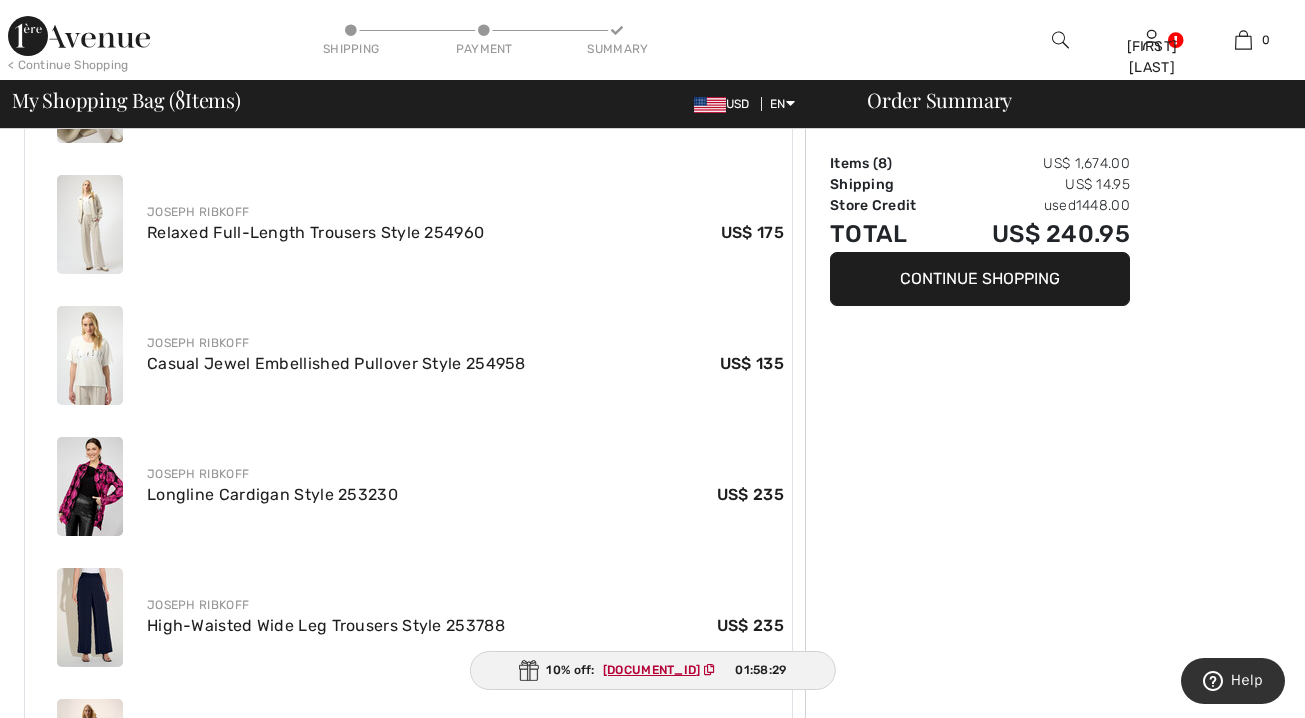 scroll, scrollTop: 144, scrollLeft: 0, axis: vertical 